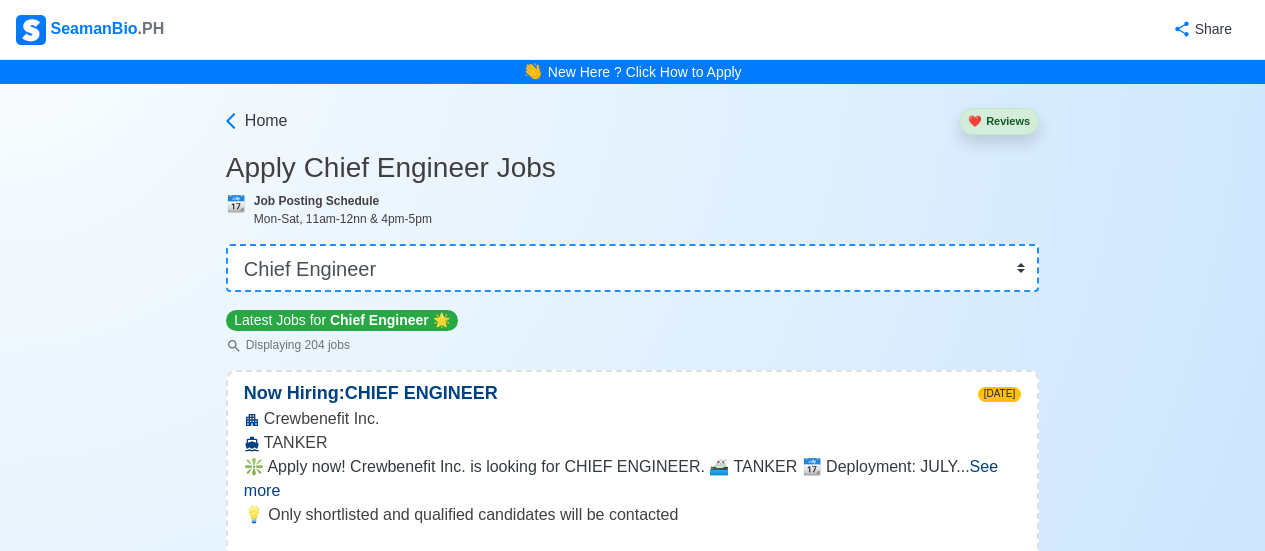 select on "Chief Engineer" 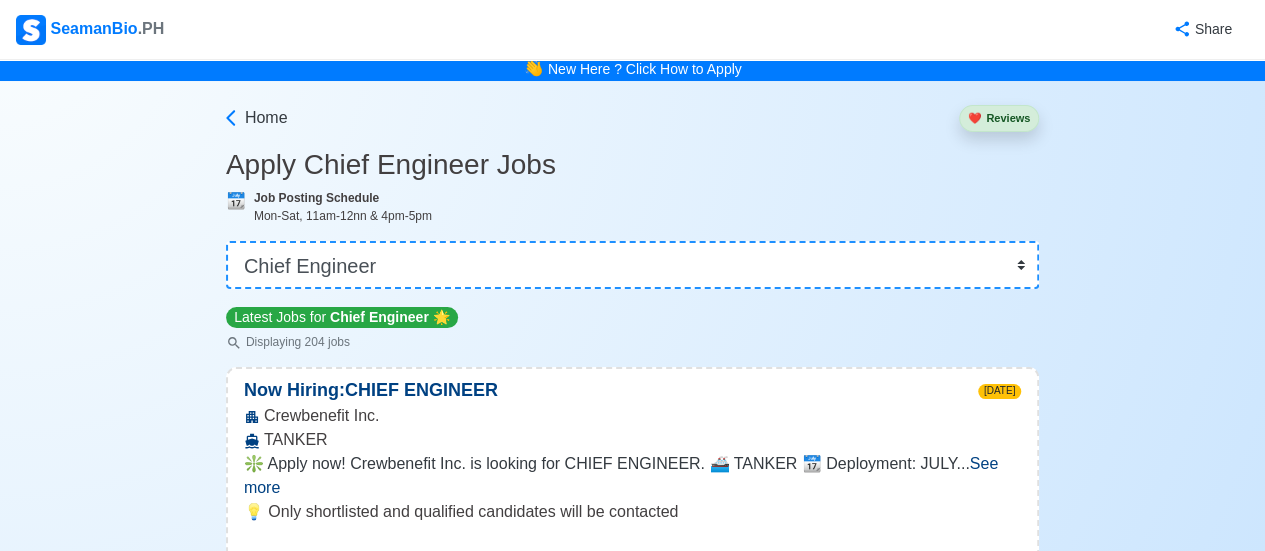 scroll, scrollTop: 0, scrollLeft: 0, axis: both 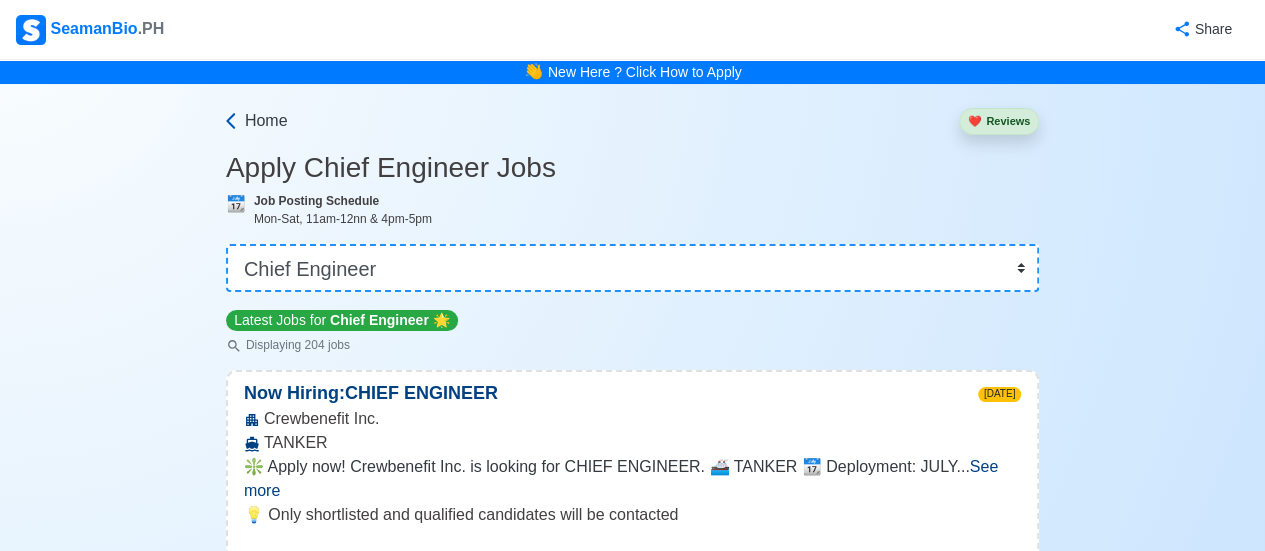 click on "Home" at bounding box center [266, 121] 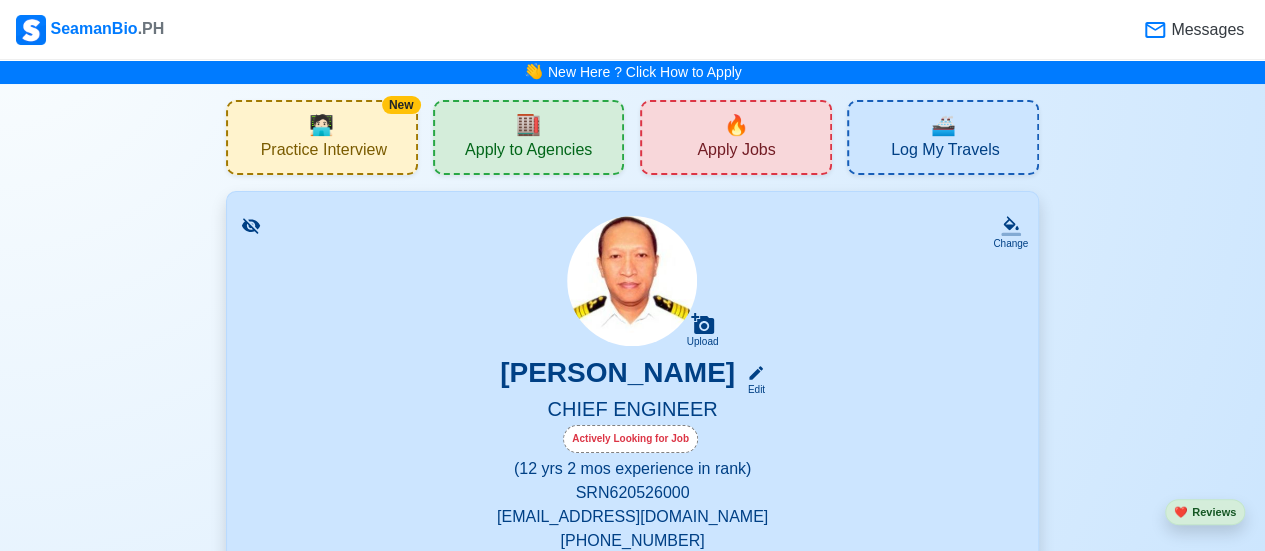 click on "Apply Jobs" at bounding box center [736, 152] 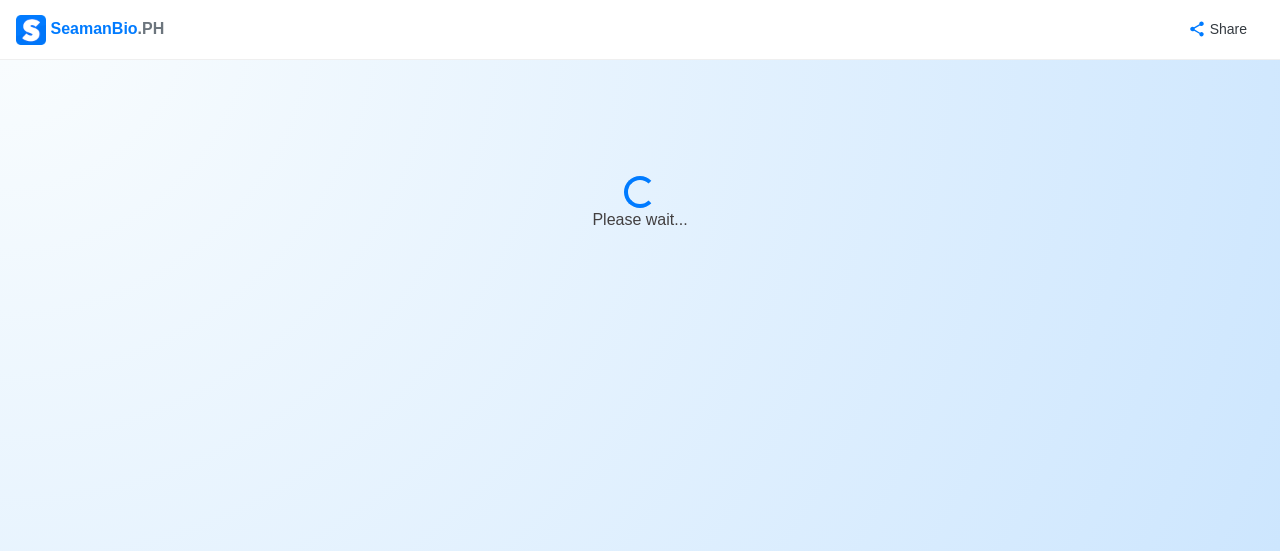 select on "Chief Engineer" 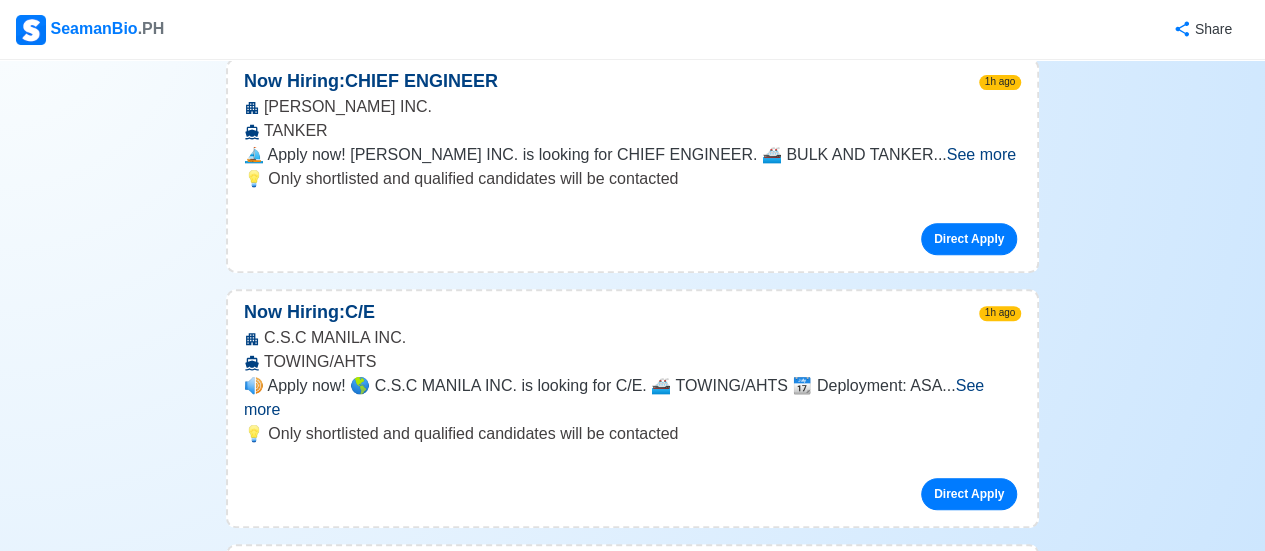 scroll, scrollTop: 200, scrollLeft: 0, axis: vertical 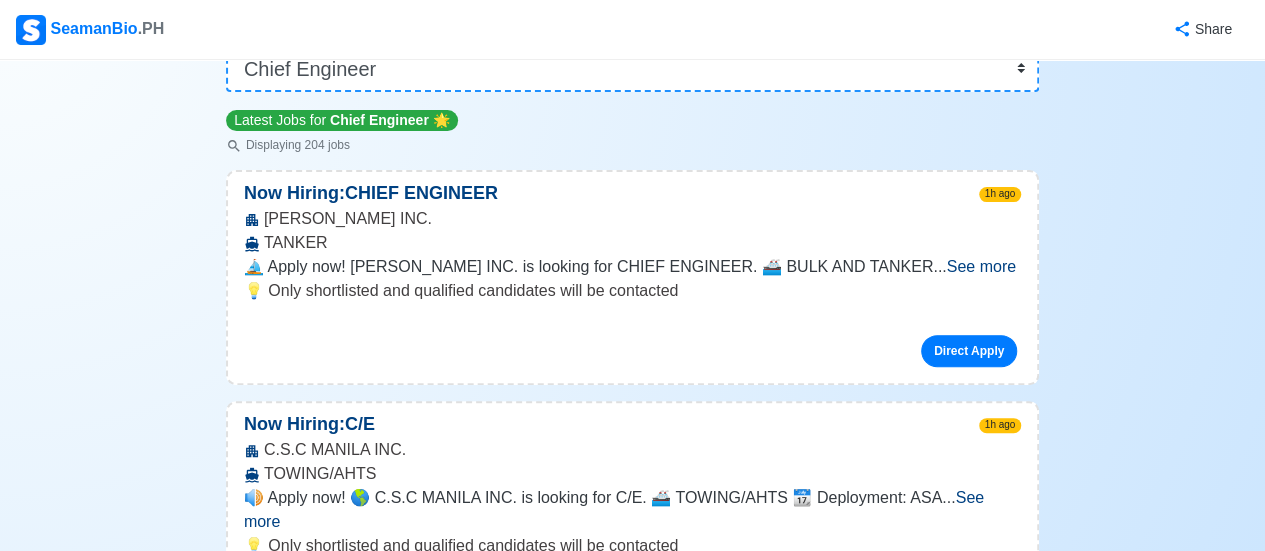 click on "See more" at bounding box center [981, 266] 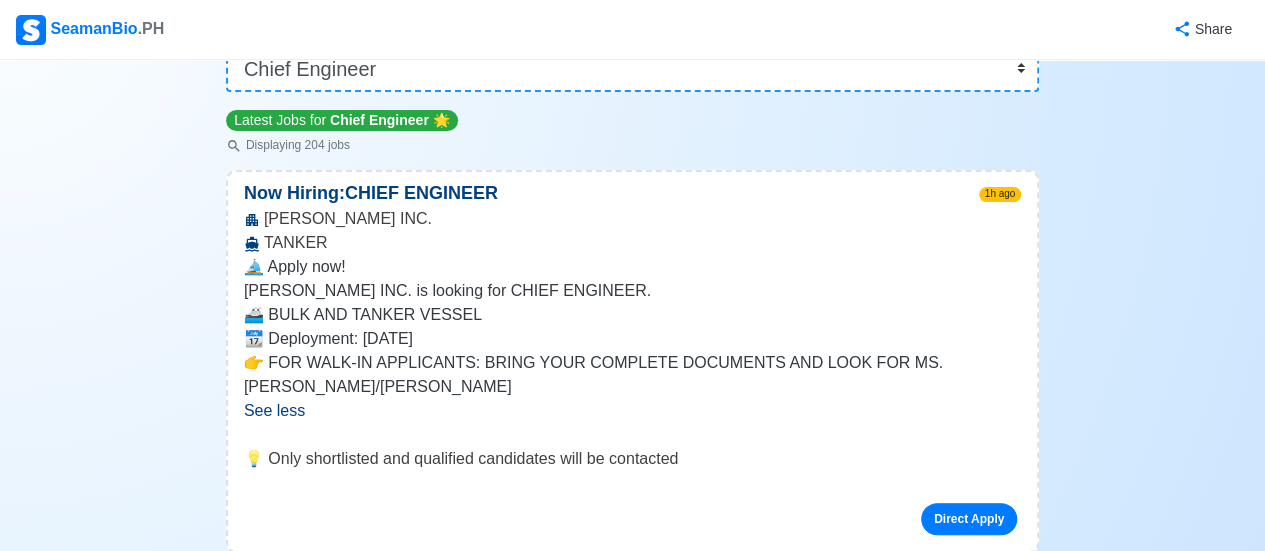 drag, startPoint x: 264, startPoint y: 219, endPoint x: 481, endPoint y: 223, distance: 217.03687 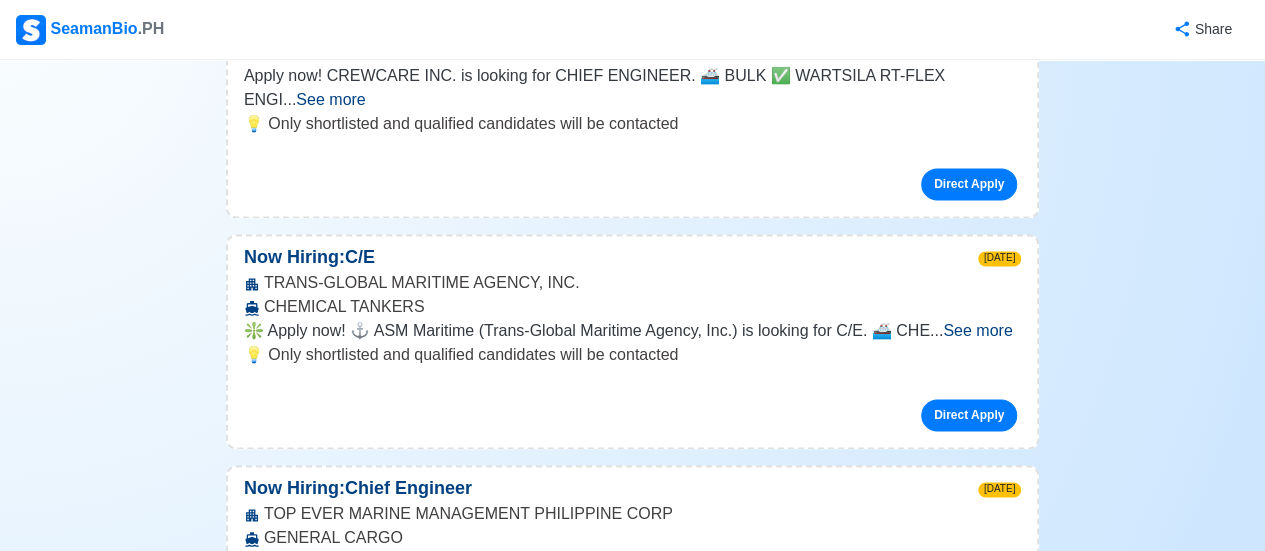 scroll, scrollTop: 1400, scrollLeft: 0, axis: vertical 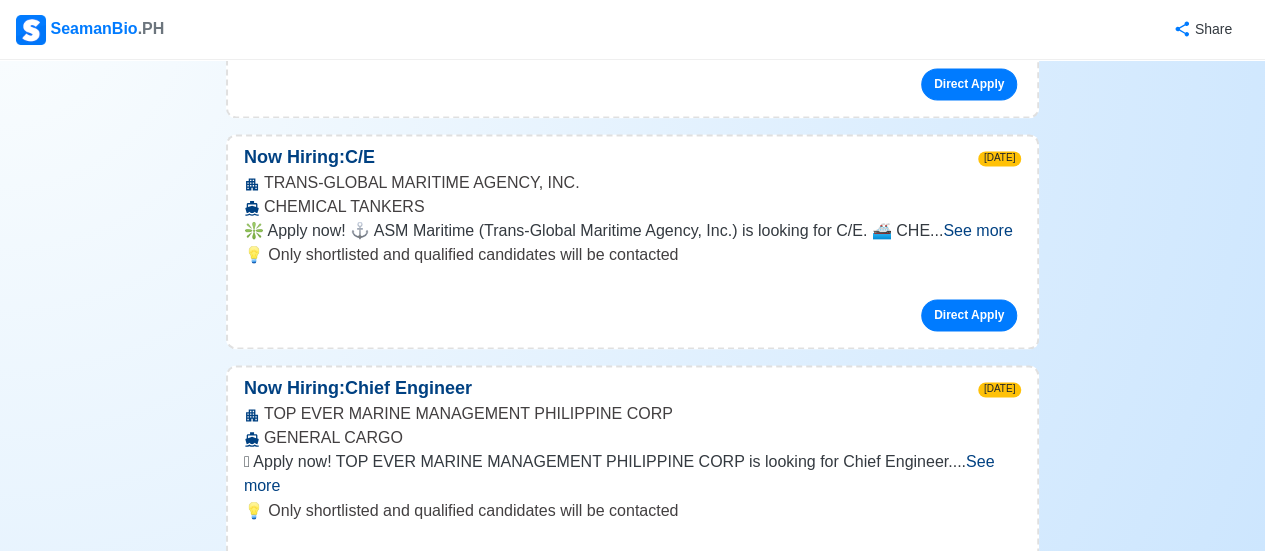 click on "See more" at bounding box center (977, 230) 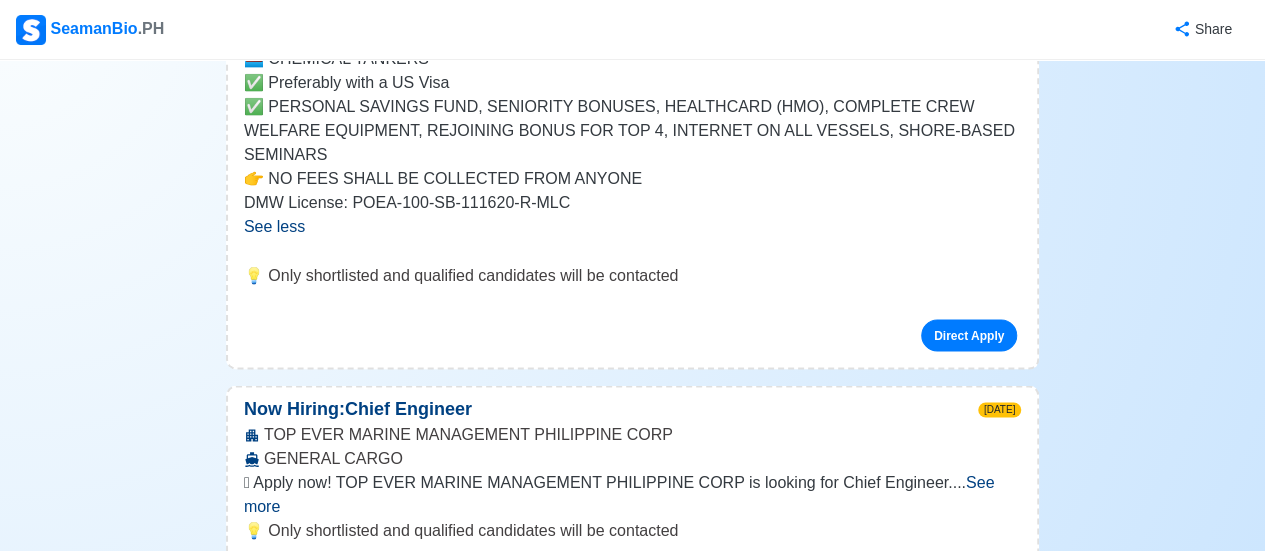 scroll, scrollTop: 1700, scrollLeft: 0, axis: vertical 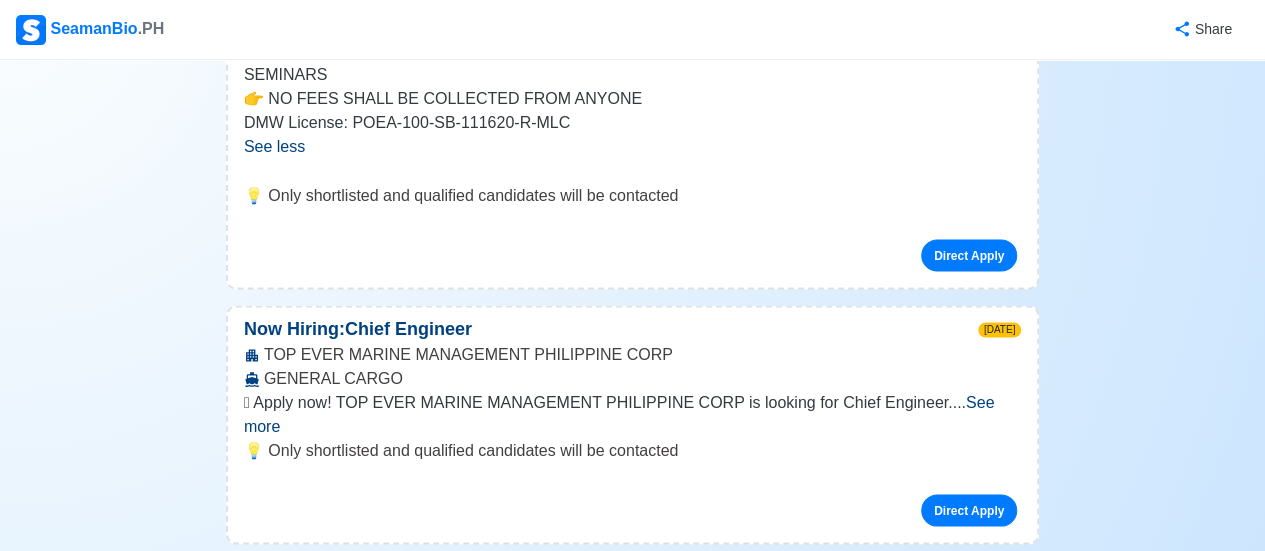 click on "See more" at bounding box center [619, 413] 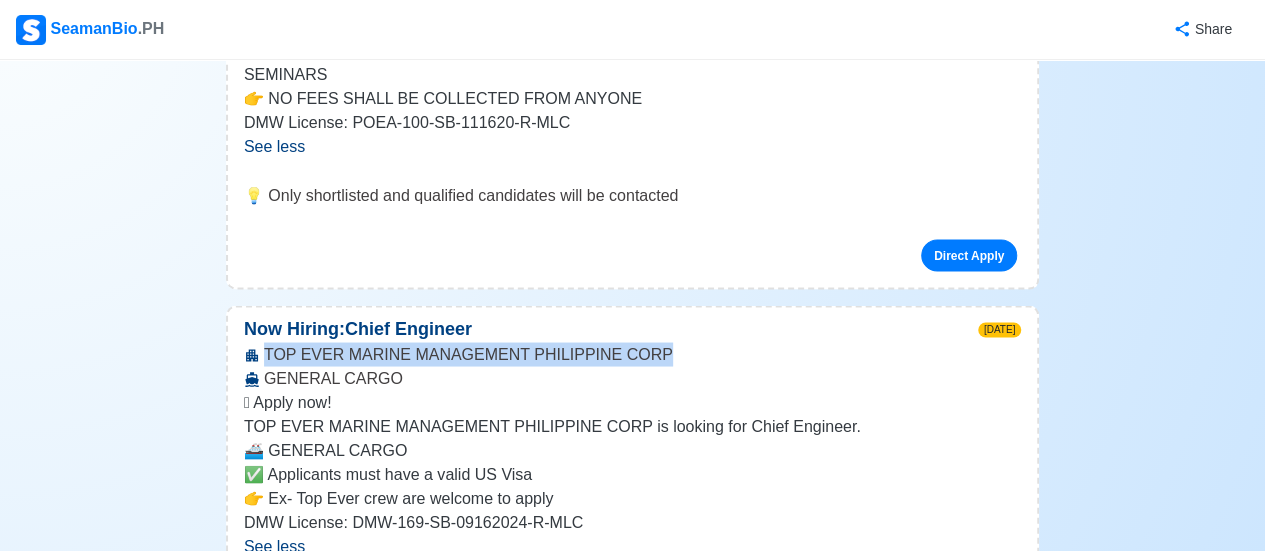 drag, startPoint x: 266, startPoint y: 228, endPoint x: 646, endPoint y: 233, distance: 380.0329 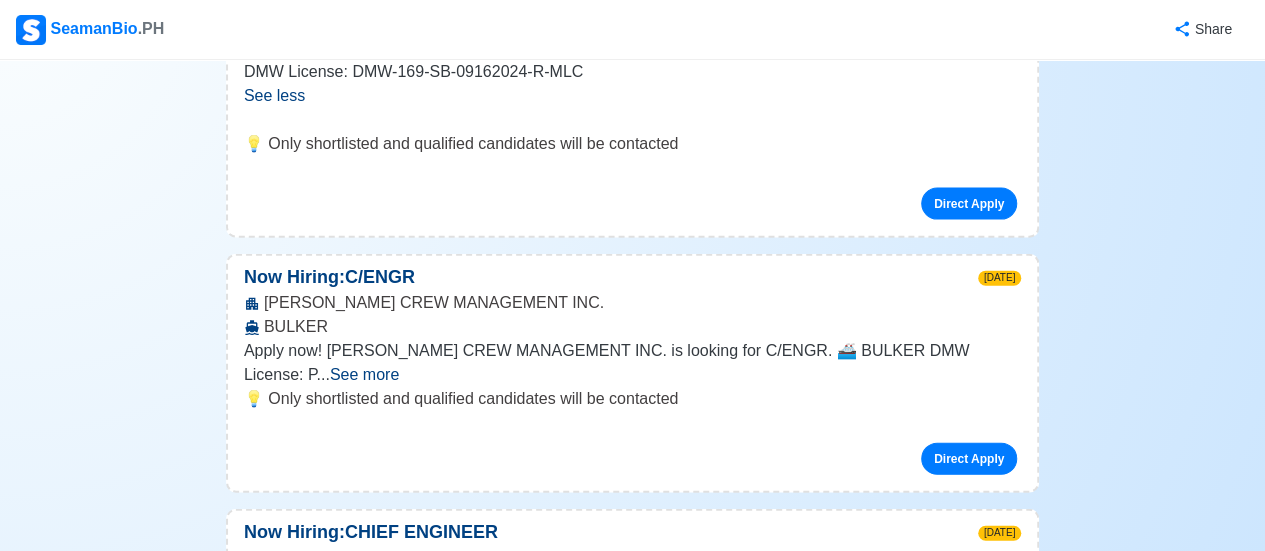 scroll, scrollTop: 2200, scrollLeft: 0, axis: vertical 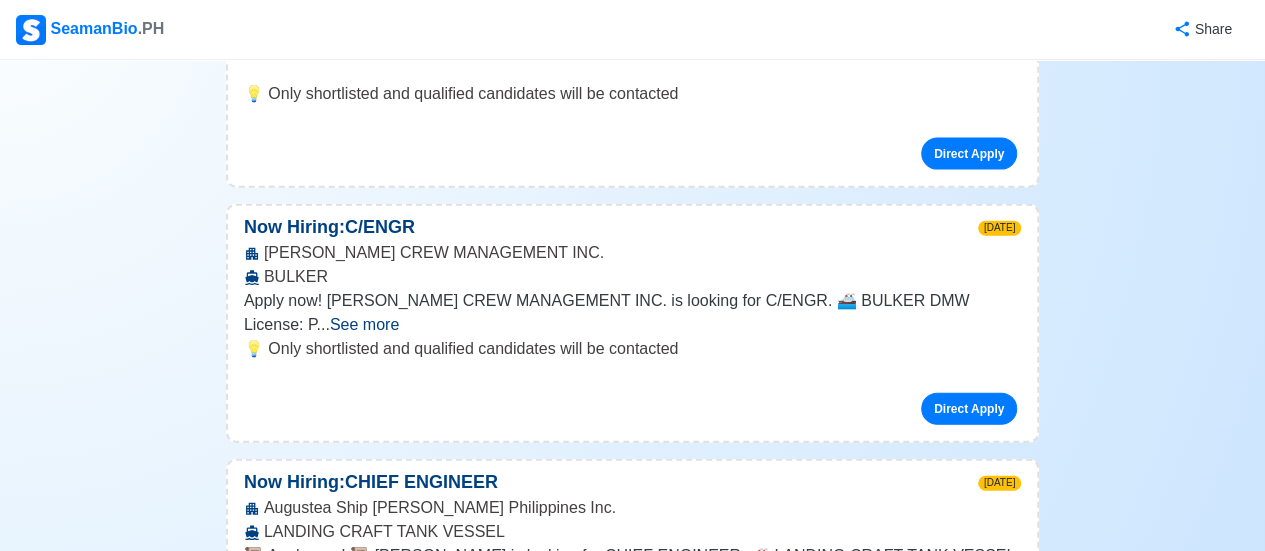 click on "See more" at bounding box center [364, 324] 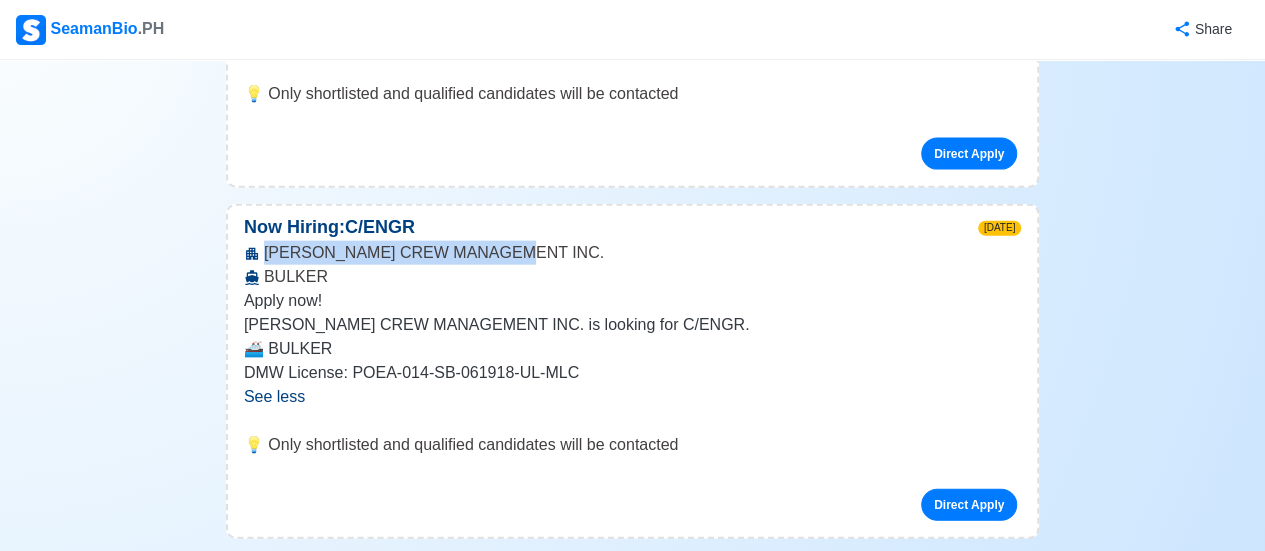 drag, startPoint x: 265, startPoint y: 129, endPoint x: 523, endPoint y: 129, distance: 258 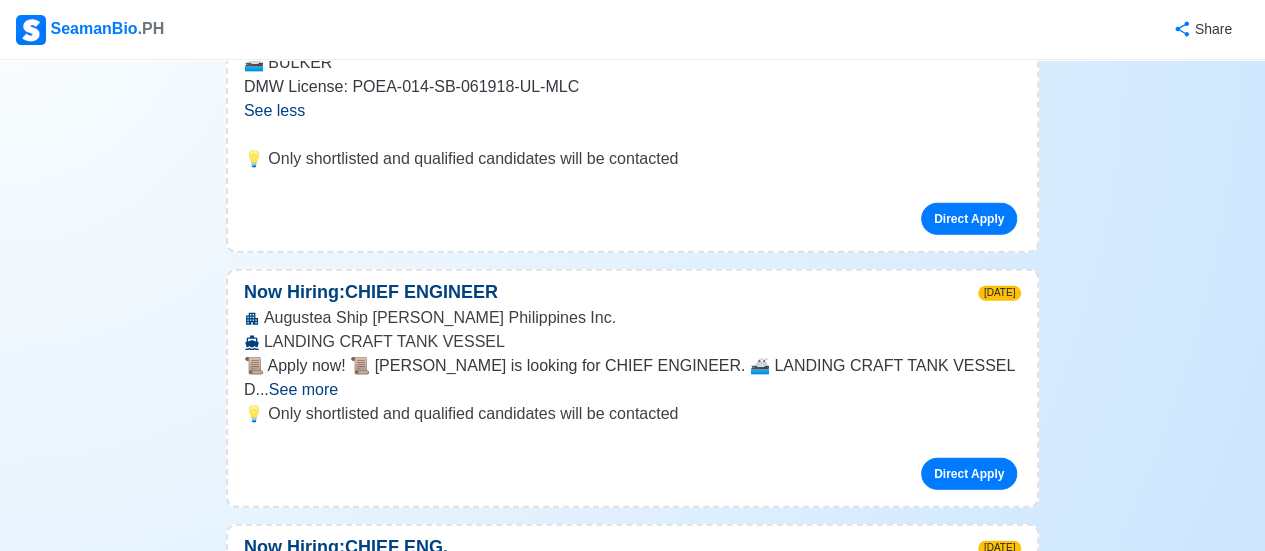 scroll, scrollTop: 2500, scrollLeft: 0, axis: vertical 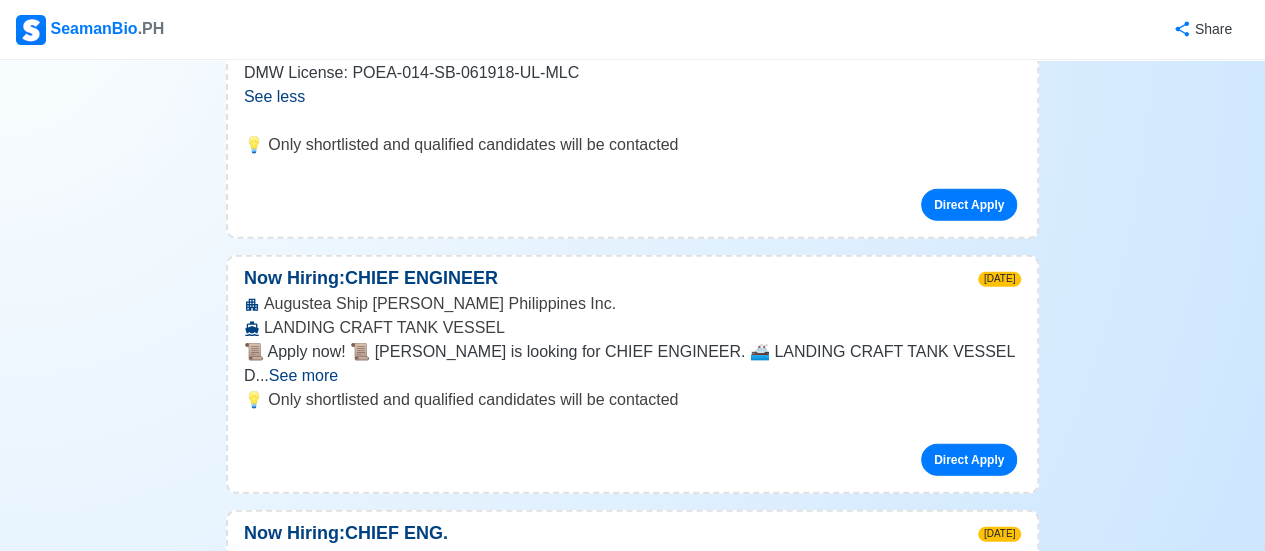click on "See more" at bounding box center (303, 375) 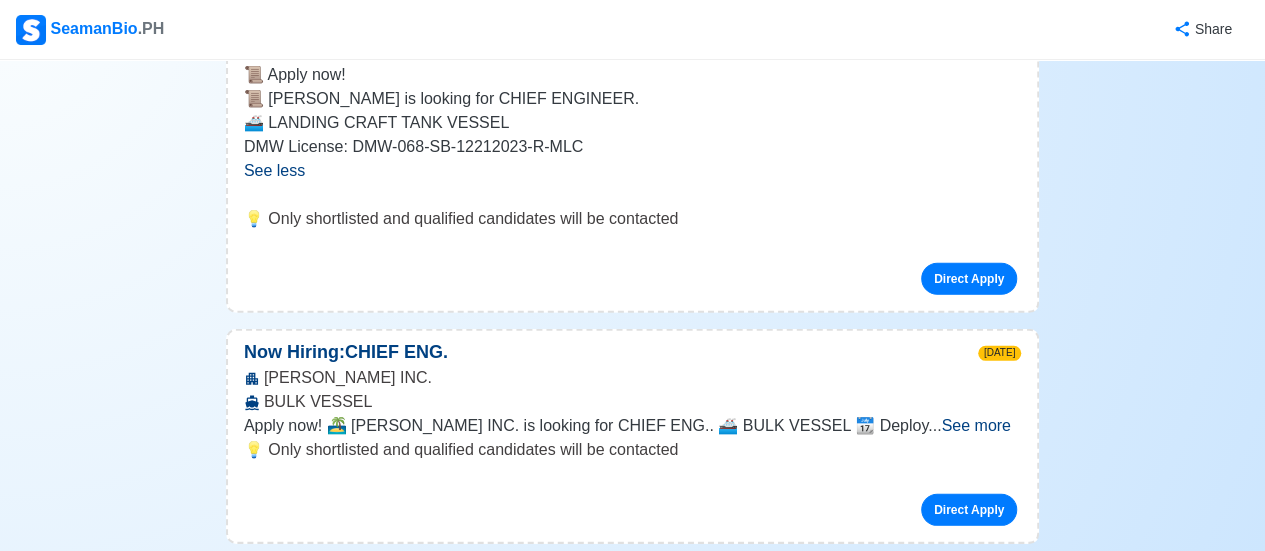 scroll, scrollTop: 2800, scrollLeft: 0, axis: vertical 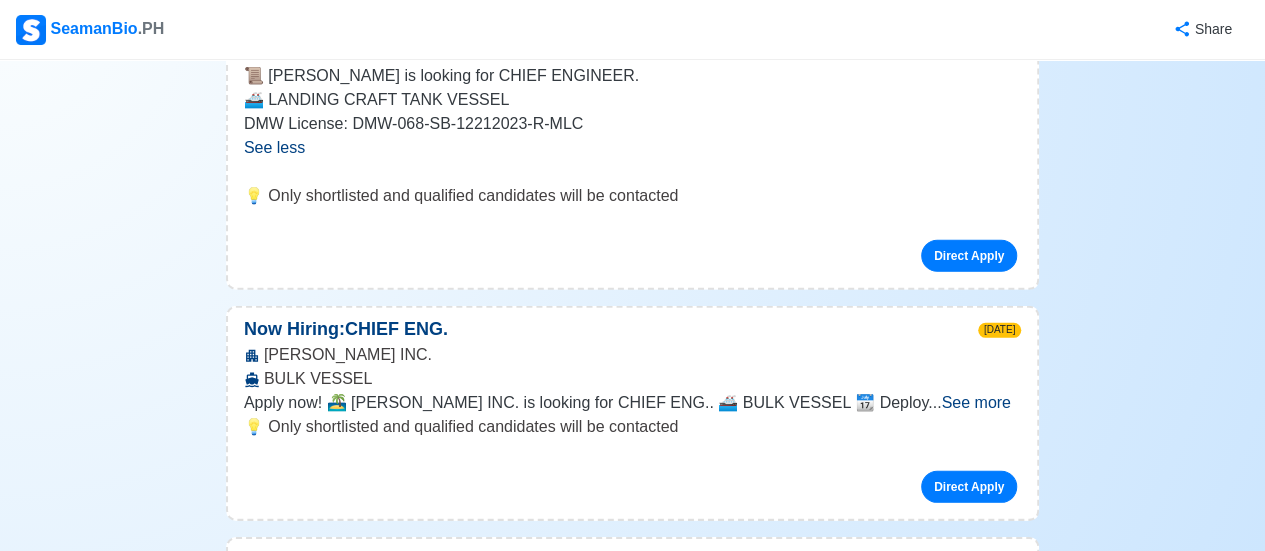 click on "See more" at bounding box center (975, 402) 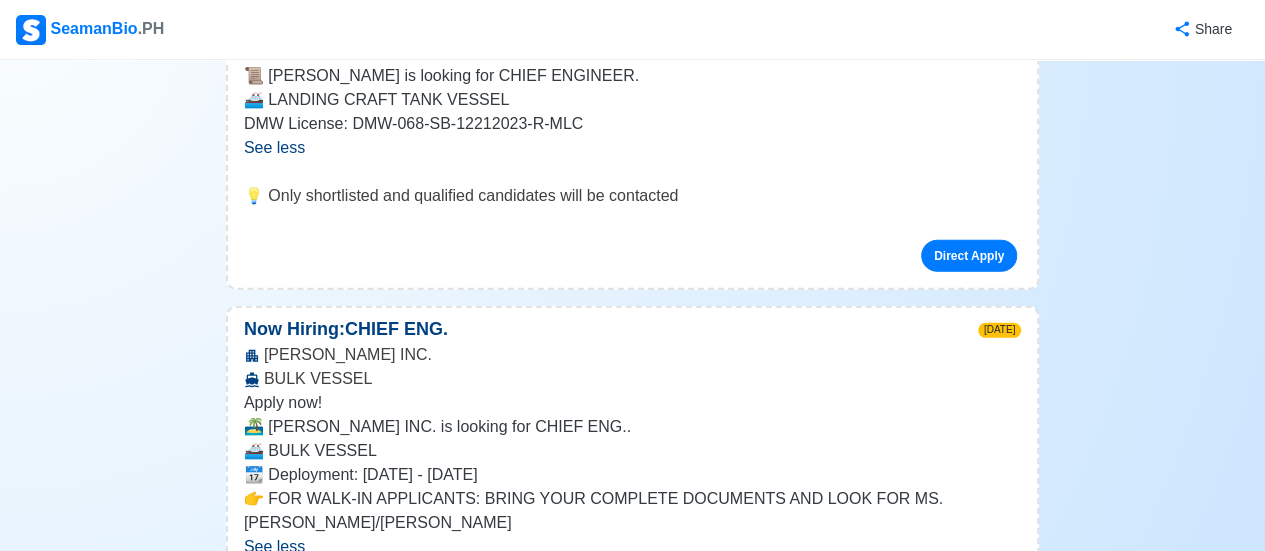 drag, startPoint x: 266, startPoint y: 229, endPoint x: 477, endPoint y: 233, distance: 211.03792 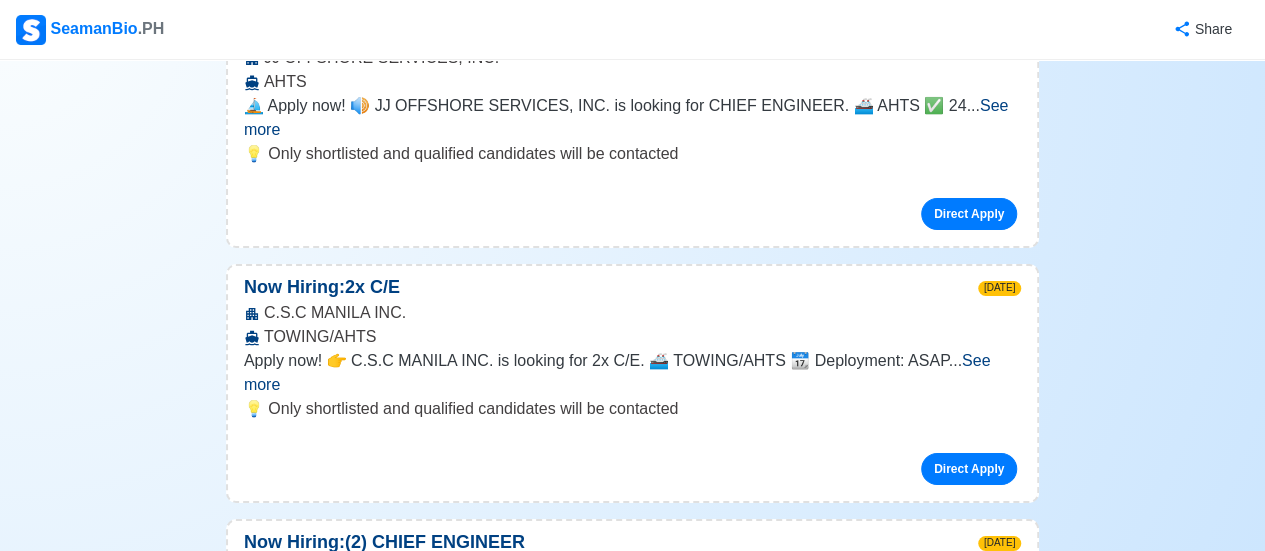 scroll, scrollTop: 3500, scrollLeft: 0, axis: vertical 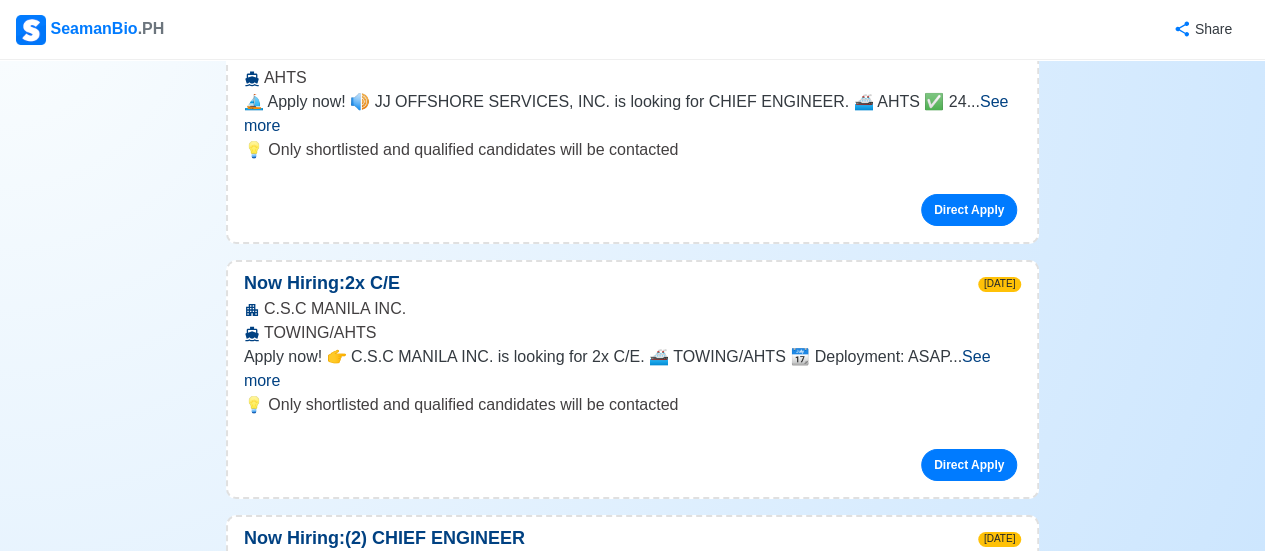 click on "See more" at bounding box center [617, 368] 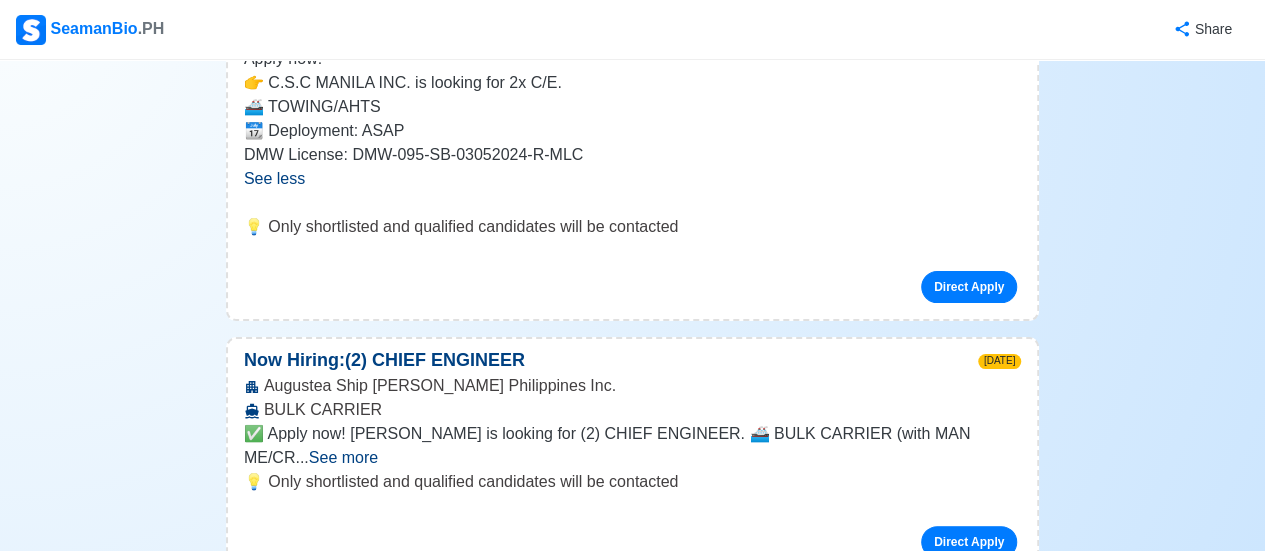 scroll, scrollTop: 3800, scrollLeft: 0, axis: vertical 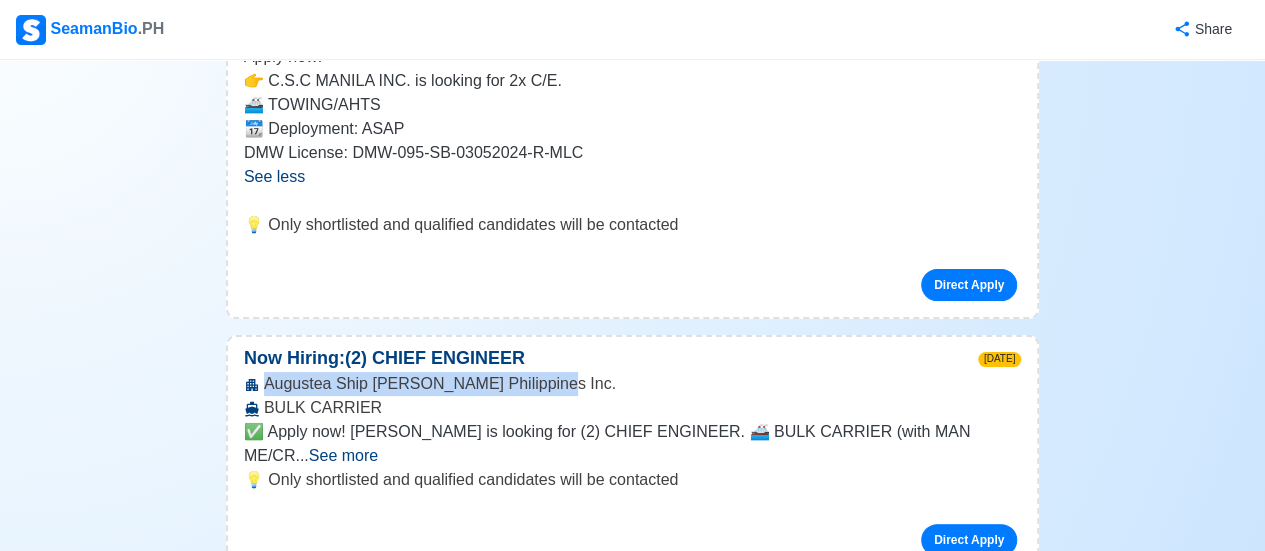 drag, startPoint x: 265, startPoint y: 215, endPoint x: 574, endPoint y: 215, distance: 309 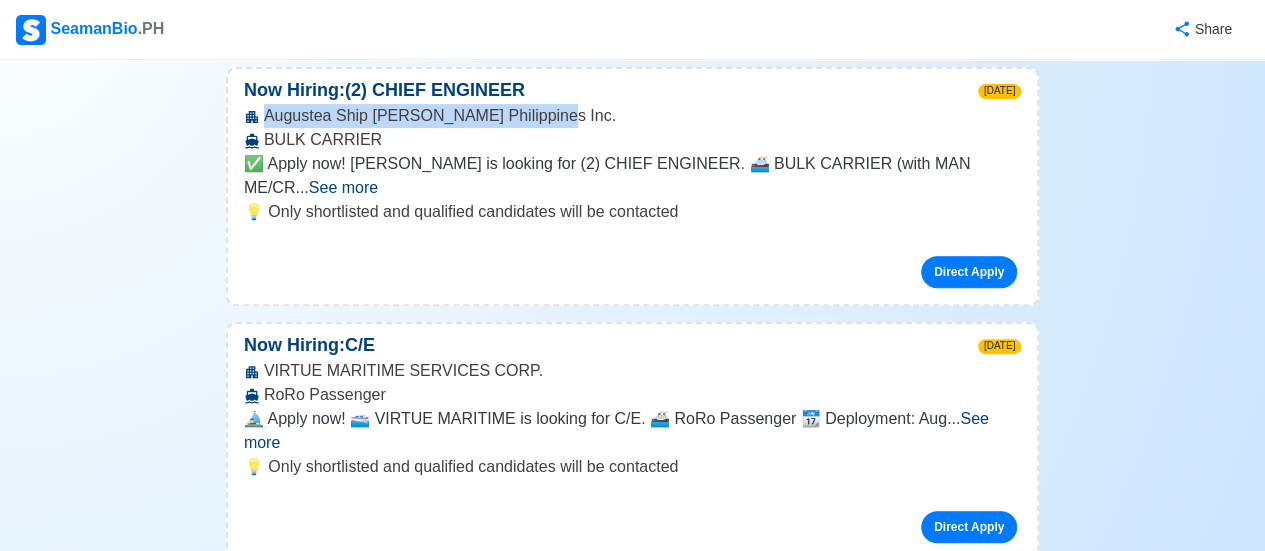 scroll, scrollTop: 4100, scrollLeft: 0, axis: vertical 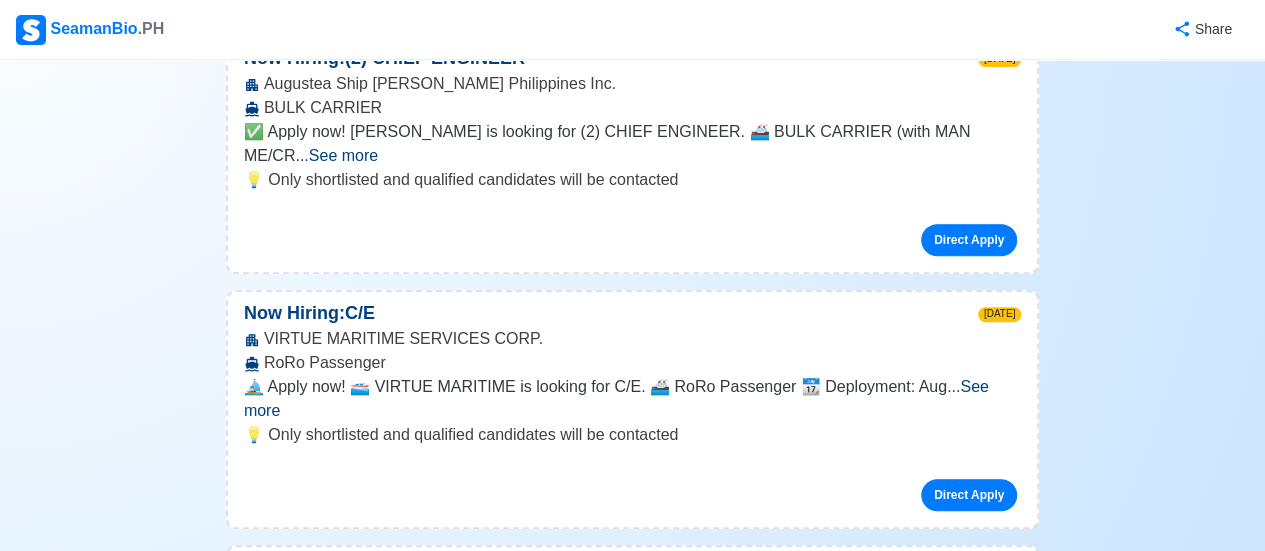 click on "See more" at bounding box center (616, 398) 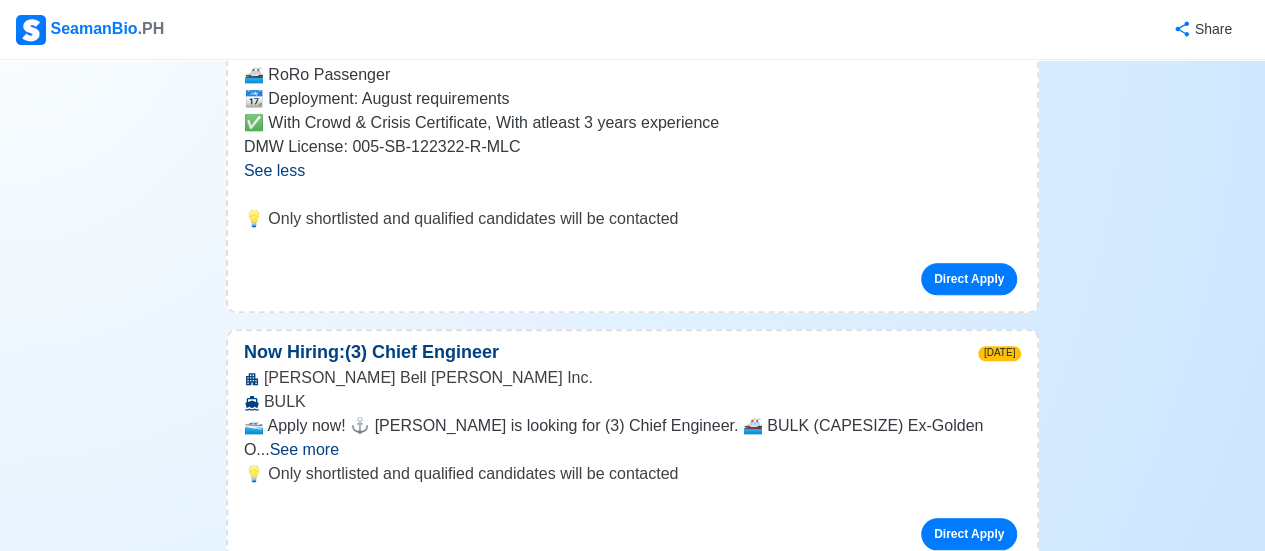 scroll, scrollTop: 4500, scrollLeft: 0, axis: vertical 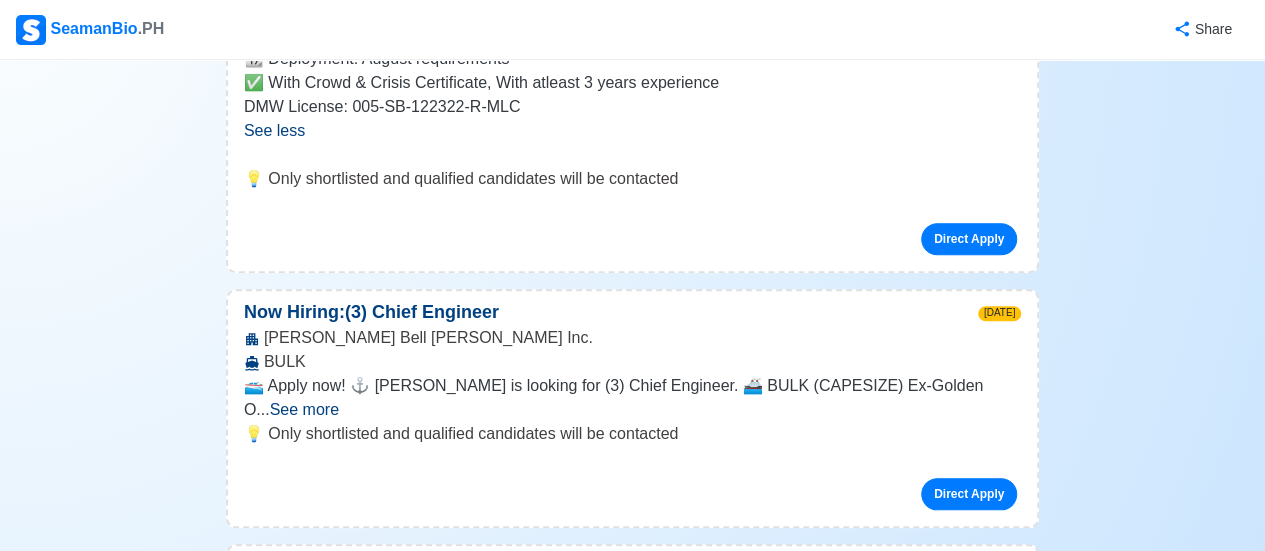 click on "See more" at bounding box center [304, 409] 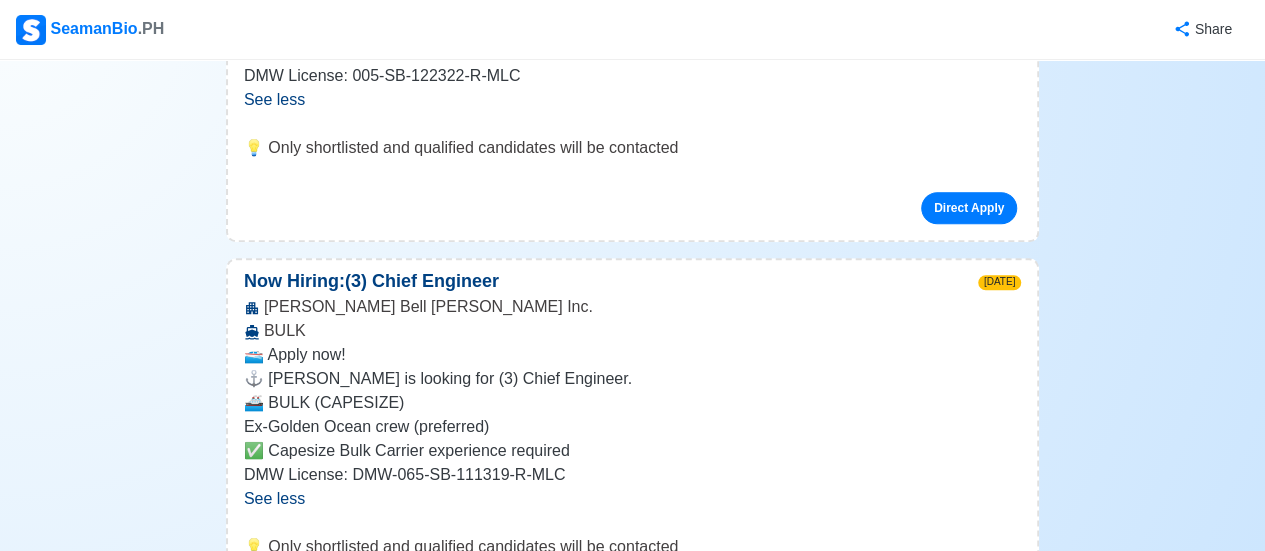 scroll, scrollTop: 4500, scrollLeft: 0, axis: vertical 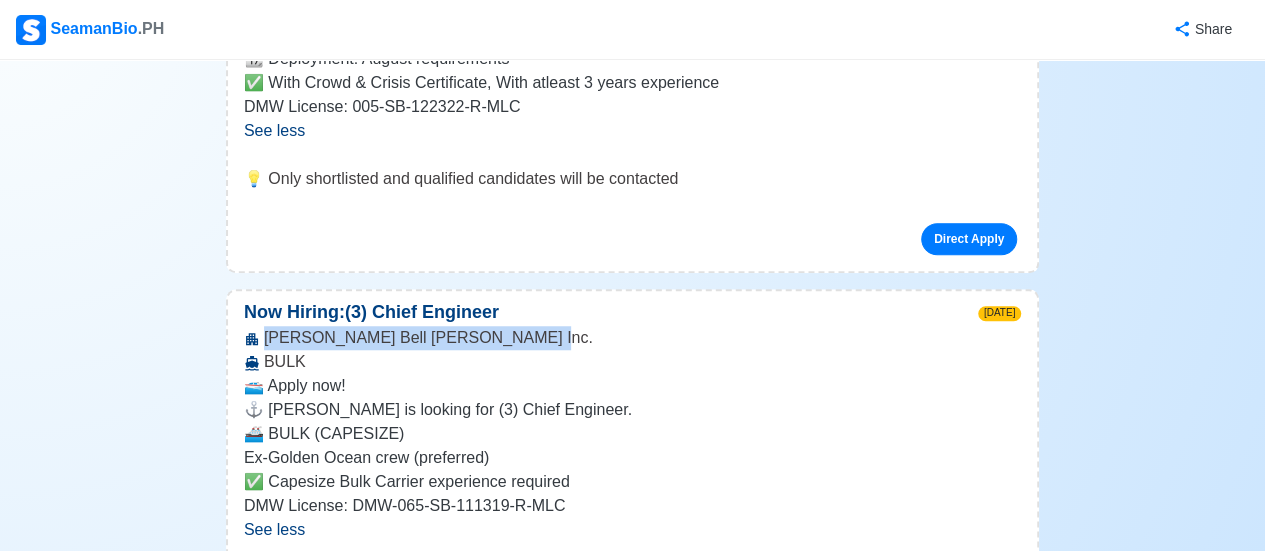 drag, startPoint x: 264, startPoint y: 139, endPoint x: 542, endPoint y: 137, distance: 278.0072 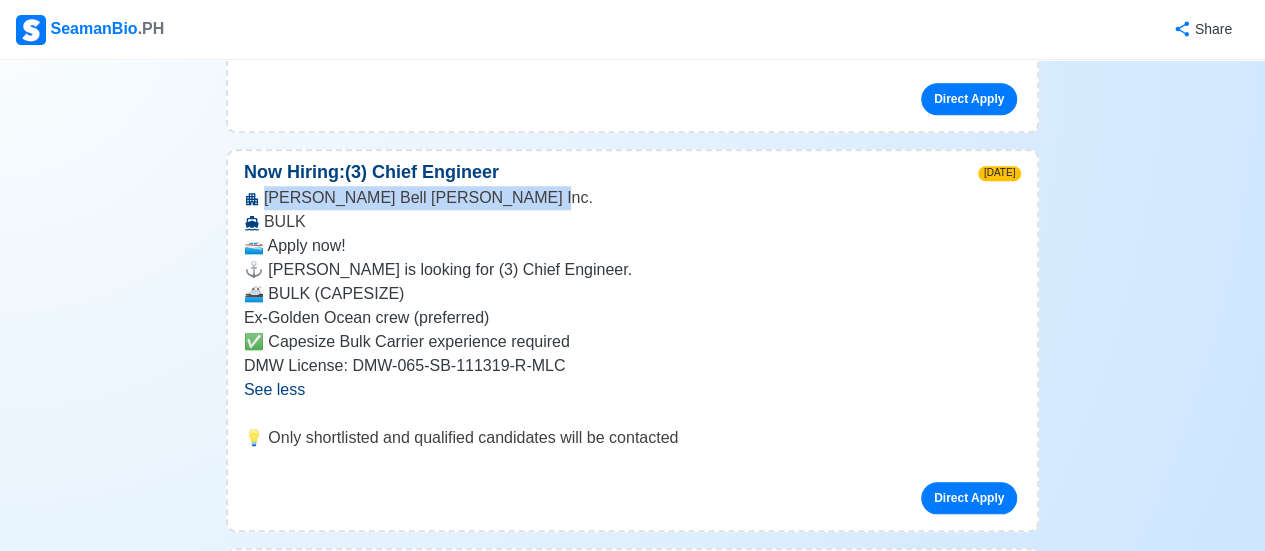 scroll, scrollTop: 4700, scrollLeft: 0, axis: vertical 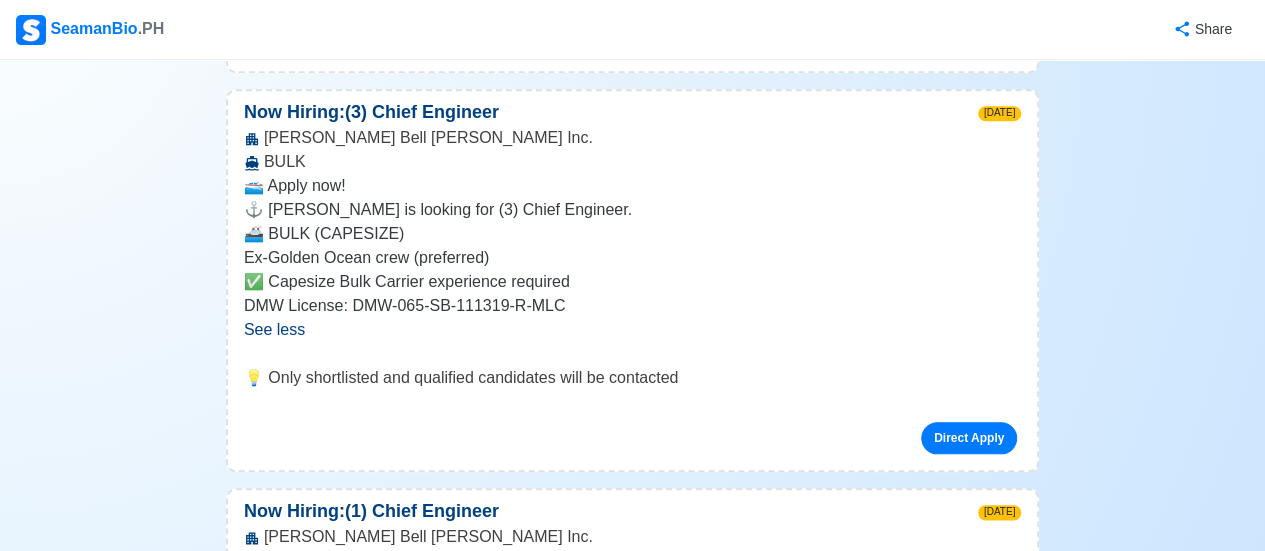 click on "See more" at bounding box center (300, 608) 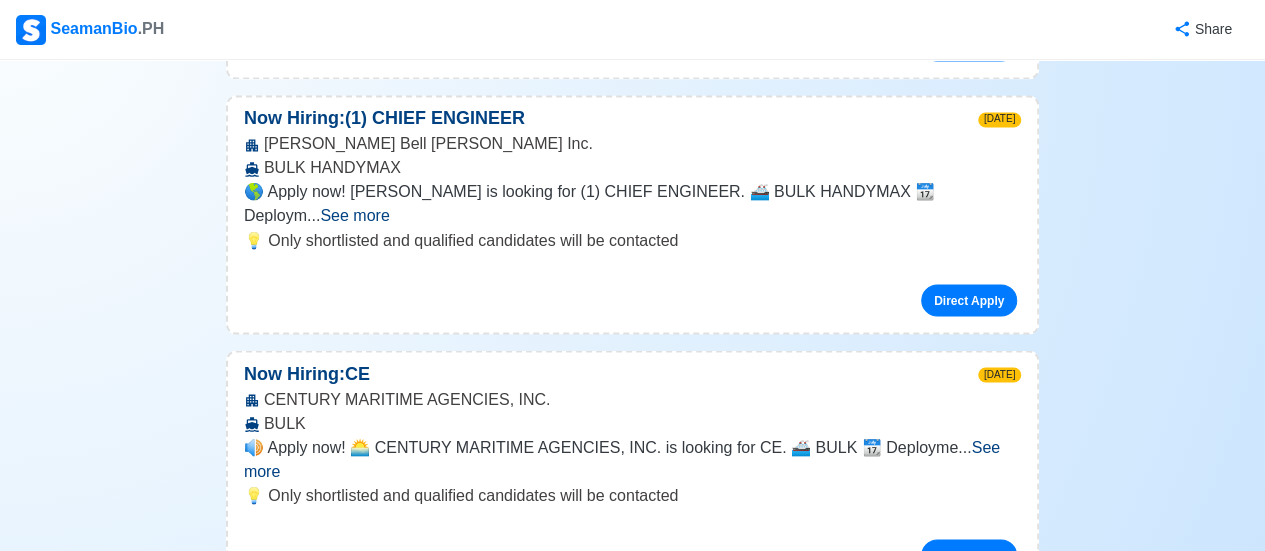 scroll, scrollTop: 5500, scrollLeft: 0, axis: vertical 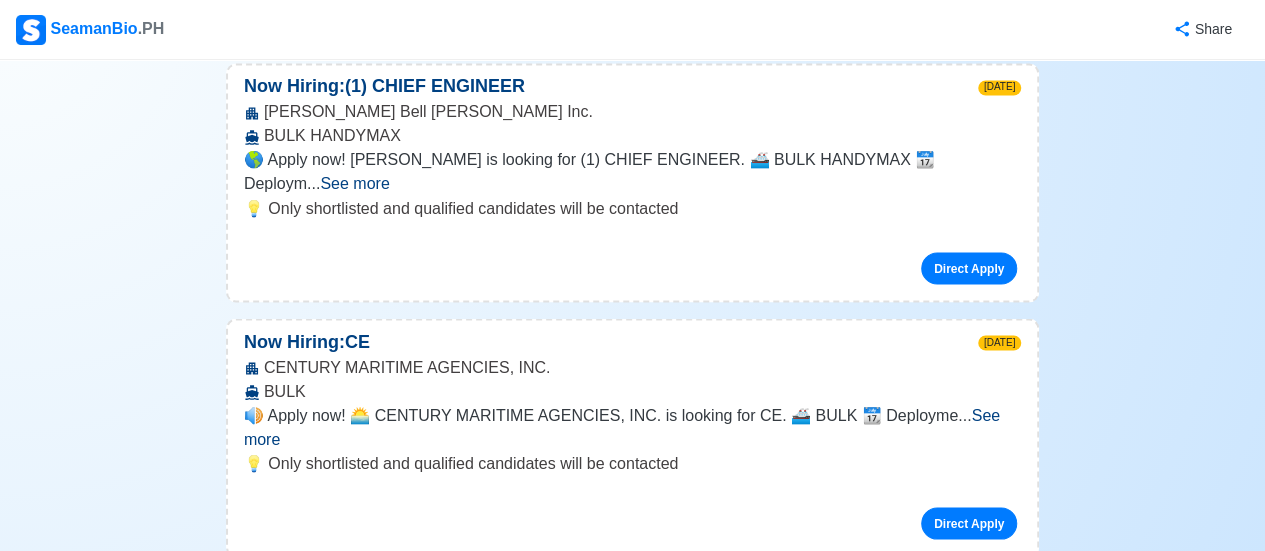 click on "See more" at bounding box center (622, 426) 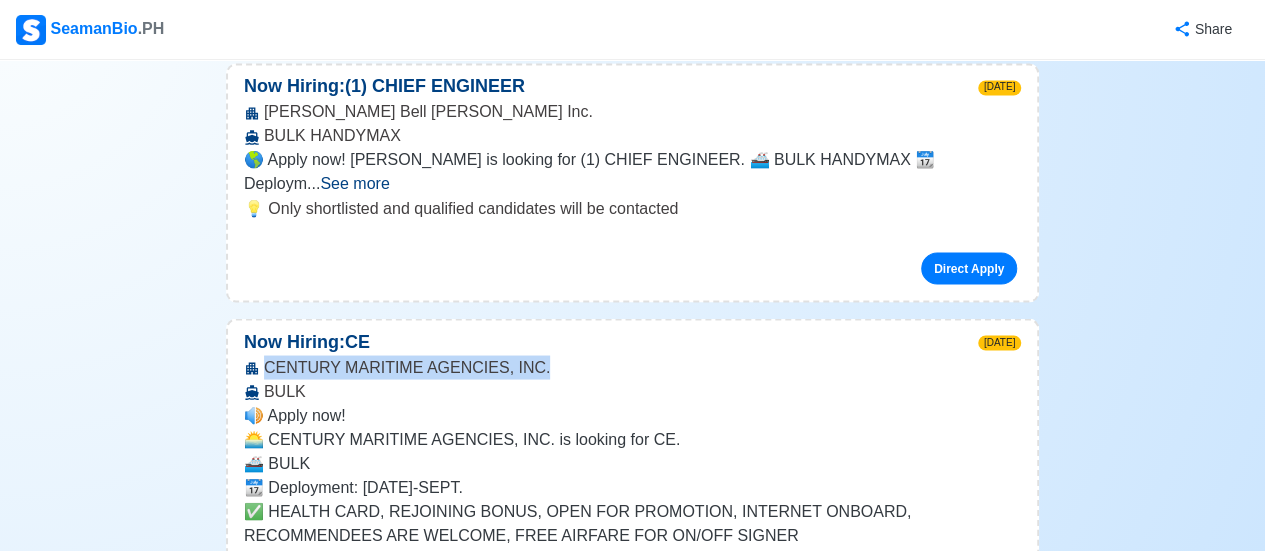 drag, startPoint x: 264, startPoint y: 139, endPoint x: 533, endPoint y: 143, distance: 269.02972 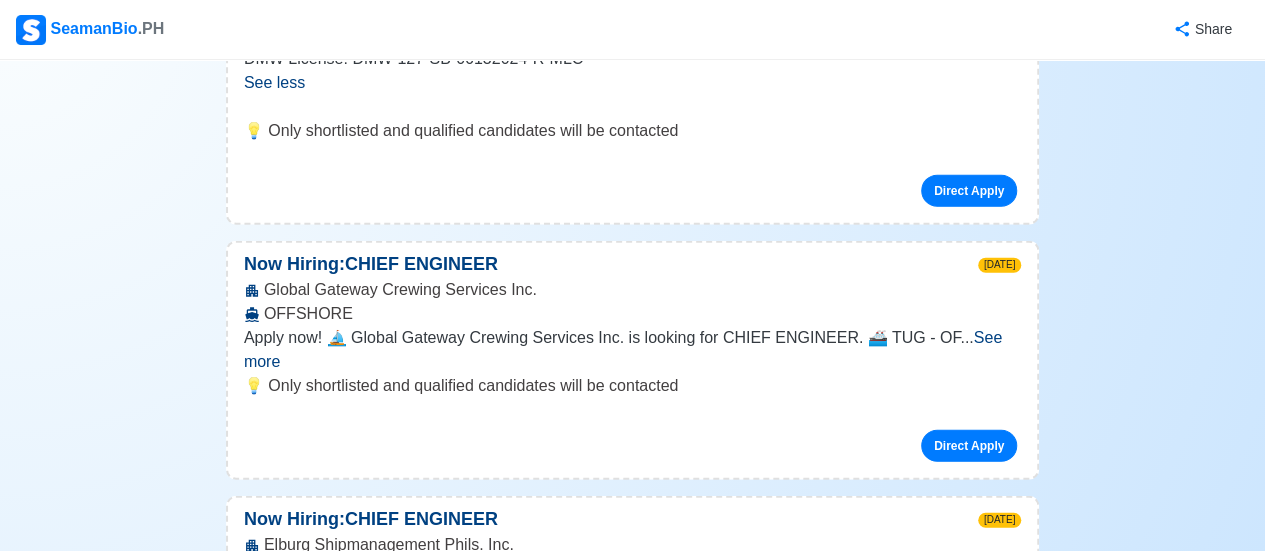 scroll, scrollTop: 6100, scrollLeft: 0, axis: vertical 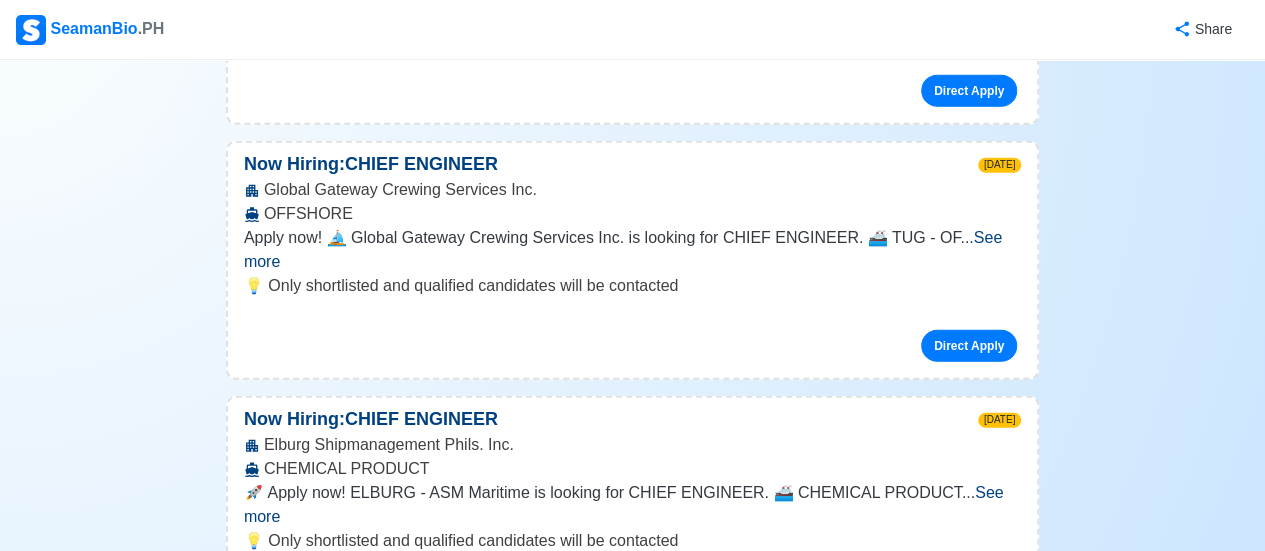 click on "See more" at bounding box center [624, 504] 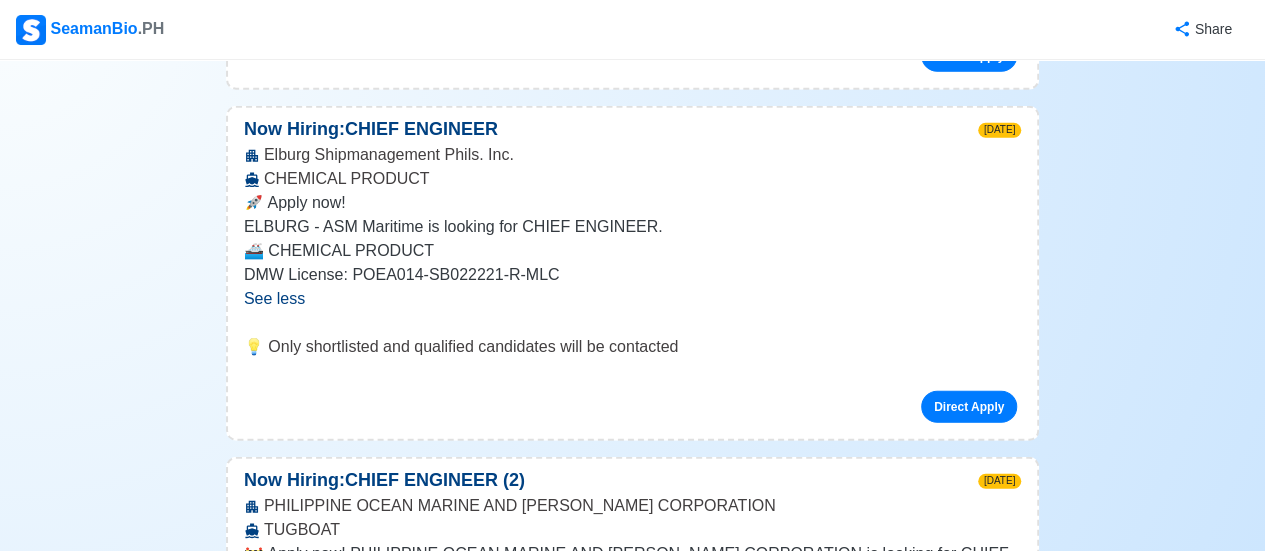scroll, scrollTop: 6400, scrollLeft: 0, axis: vertical 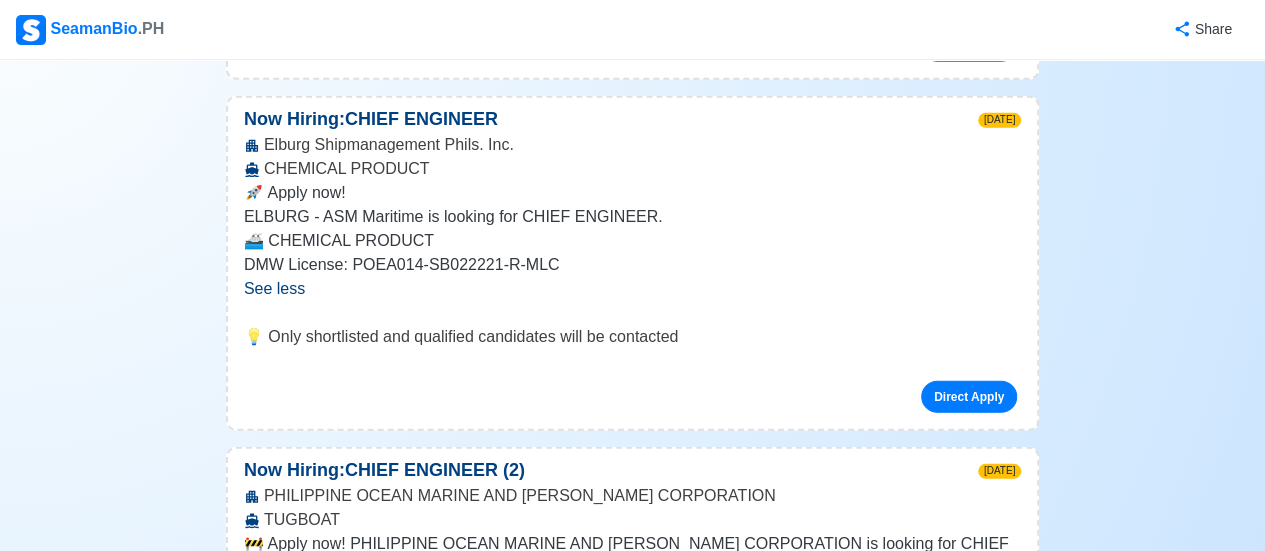 click on "See more" at bounding box center [302, 567] 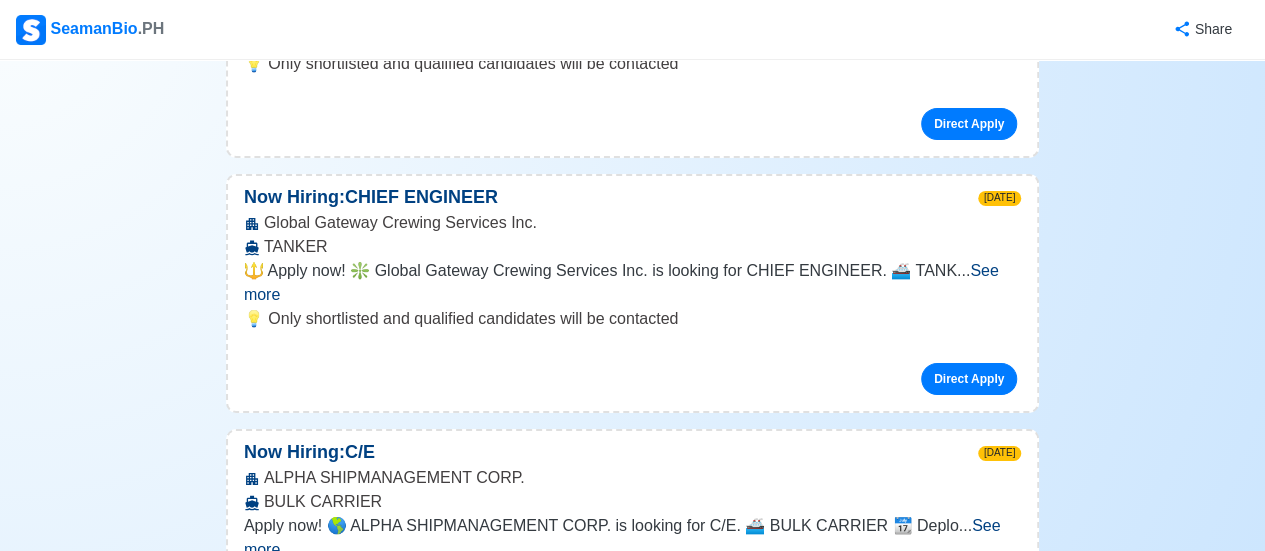 scroll, scrollTop: 7100, scrollLeft: 0, axis: vertical 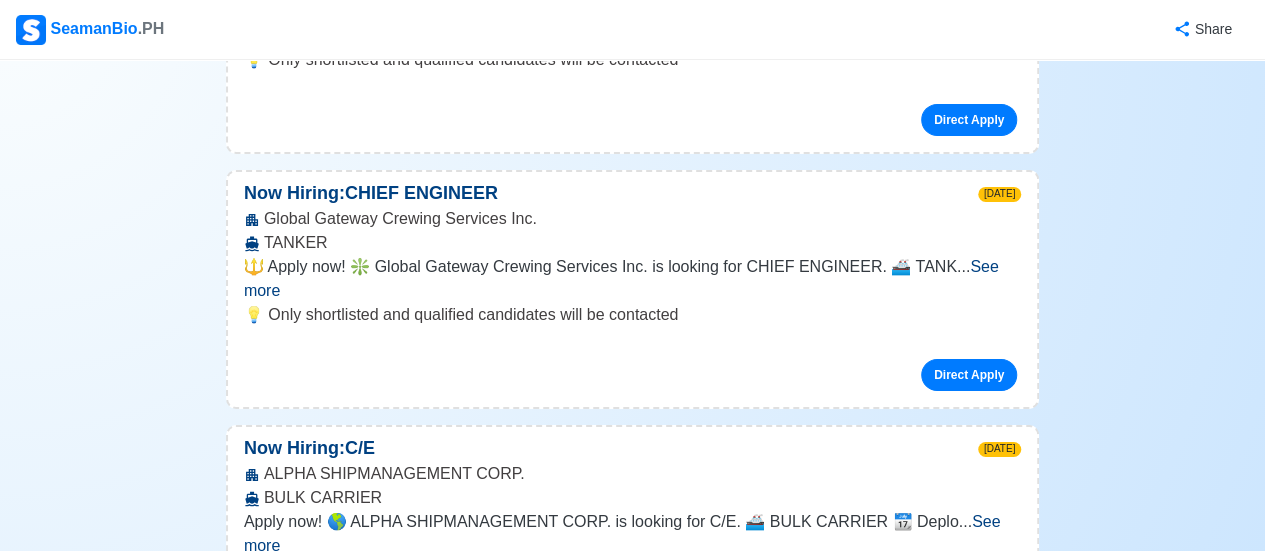 click on "See more" at bounding box center [622, 533] 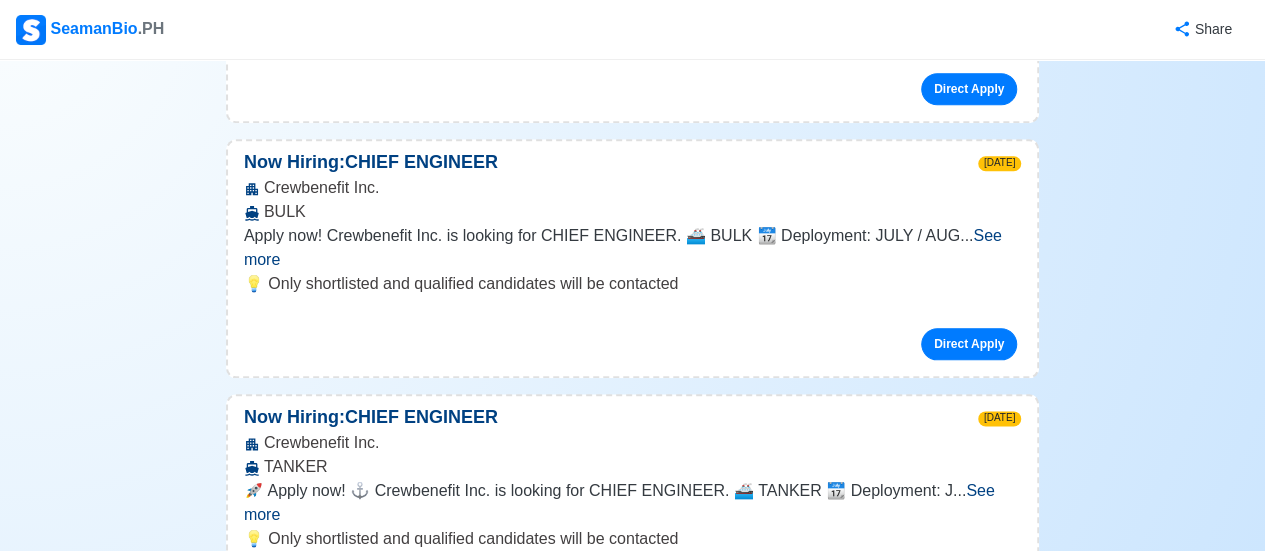 scroll, scrollTop: 8600, scrollLeft: 0, axis: vertical 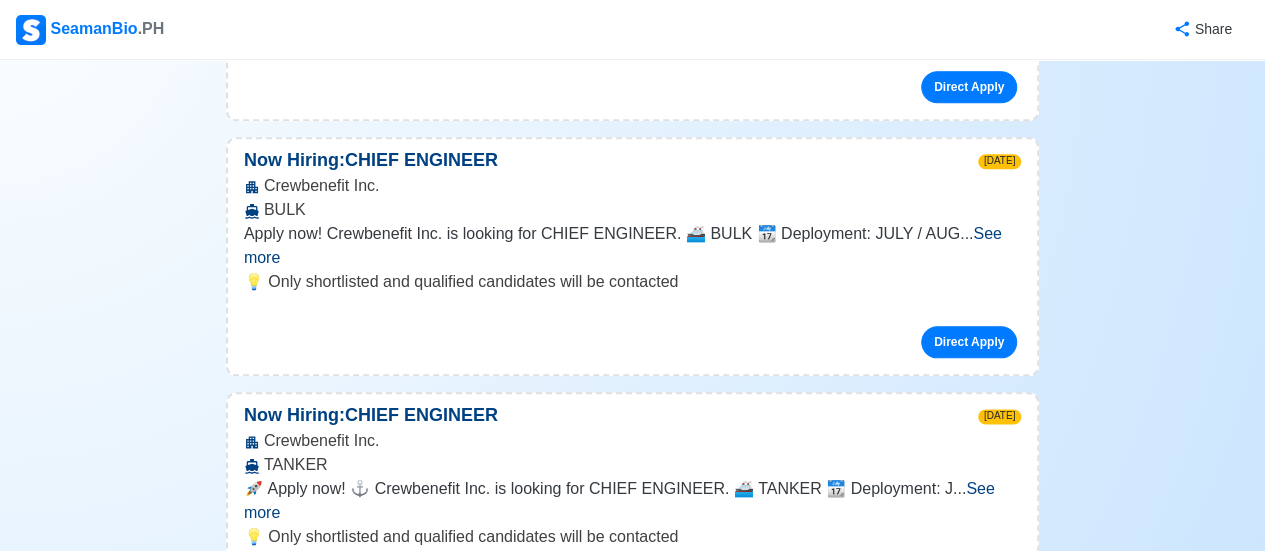 click on "See more" at bounding box center (626, 755) 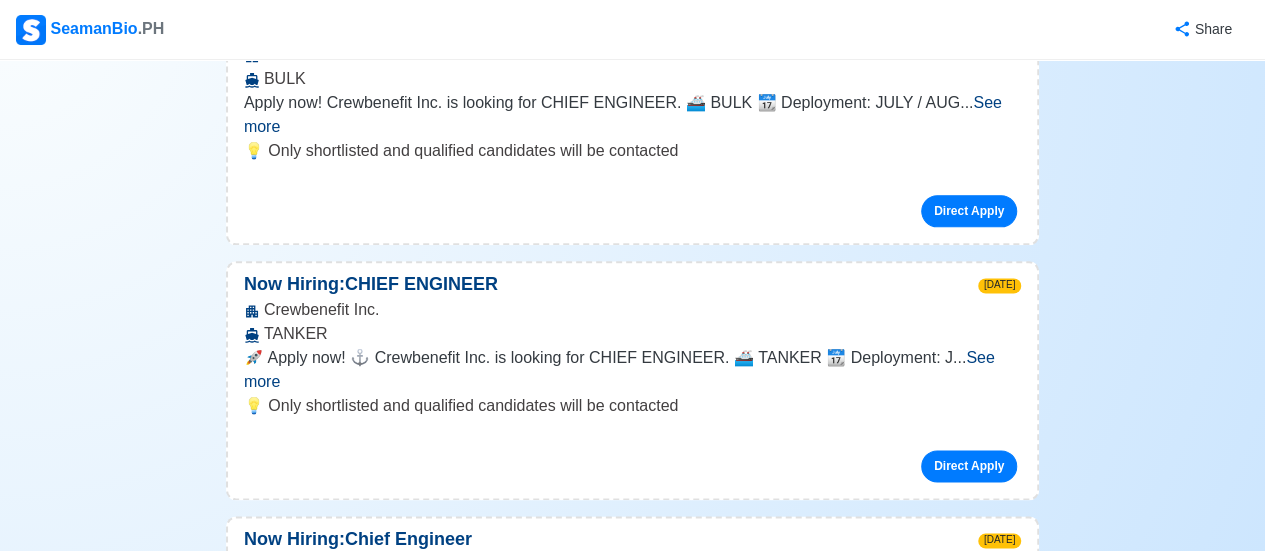 scroll, scrollTop: 8700, scrollLeft: 0, axis: vertical 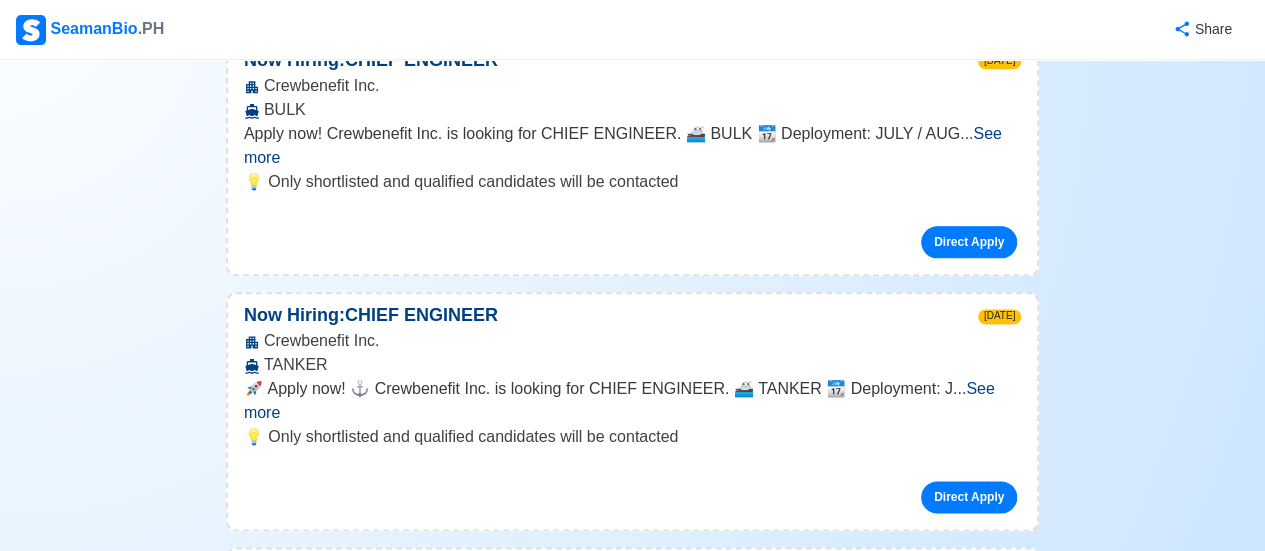drag, startPoint x: 266, startPoint y: 191, endPoint x: 571, endPoint y: 201, distance: 305.16388 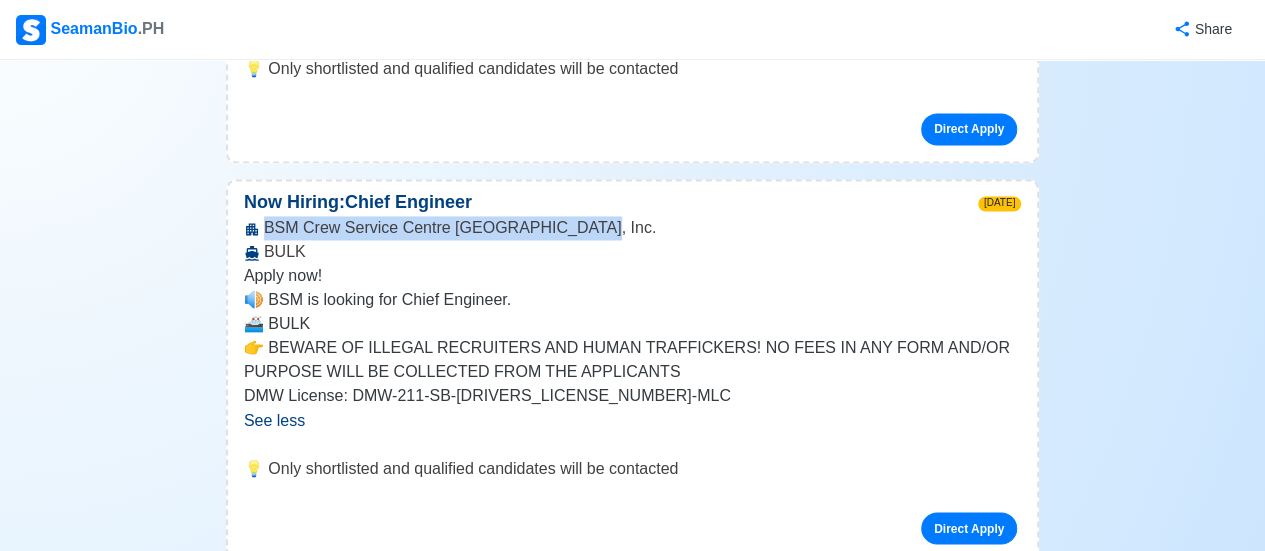 scroll, scrollTop: 9100, scrollLeft: 0, axis: vertical 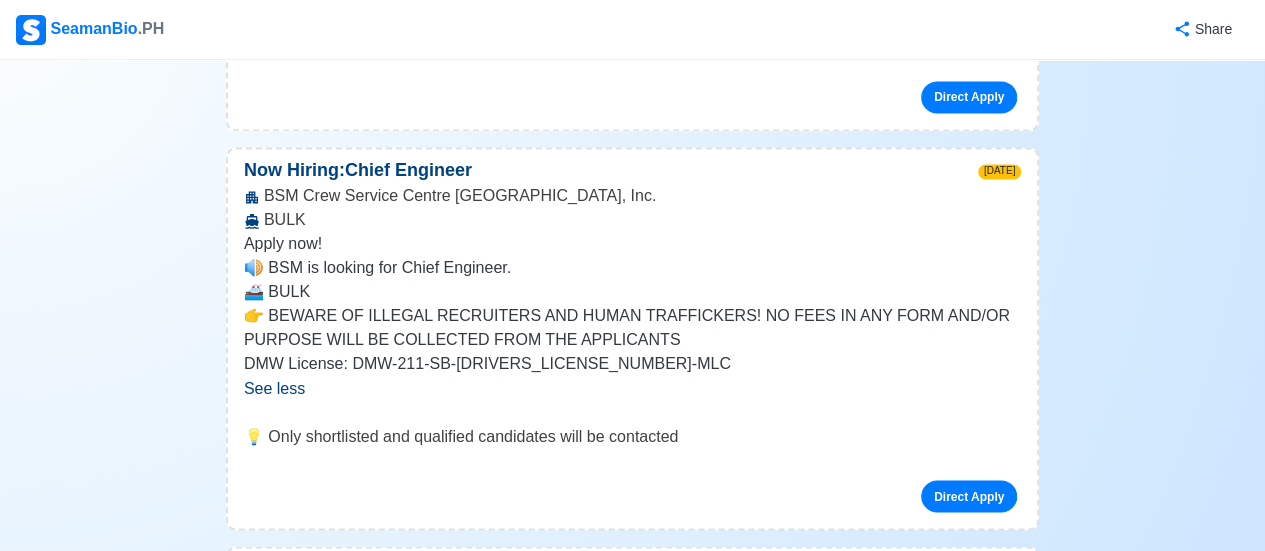 drag, startPoint x: 264, startPoint y: 194, endPoint x: 460, endPoint y: 201, distance: 196.12495 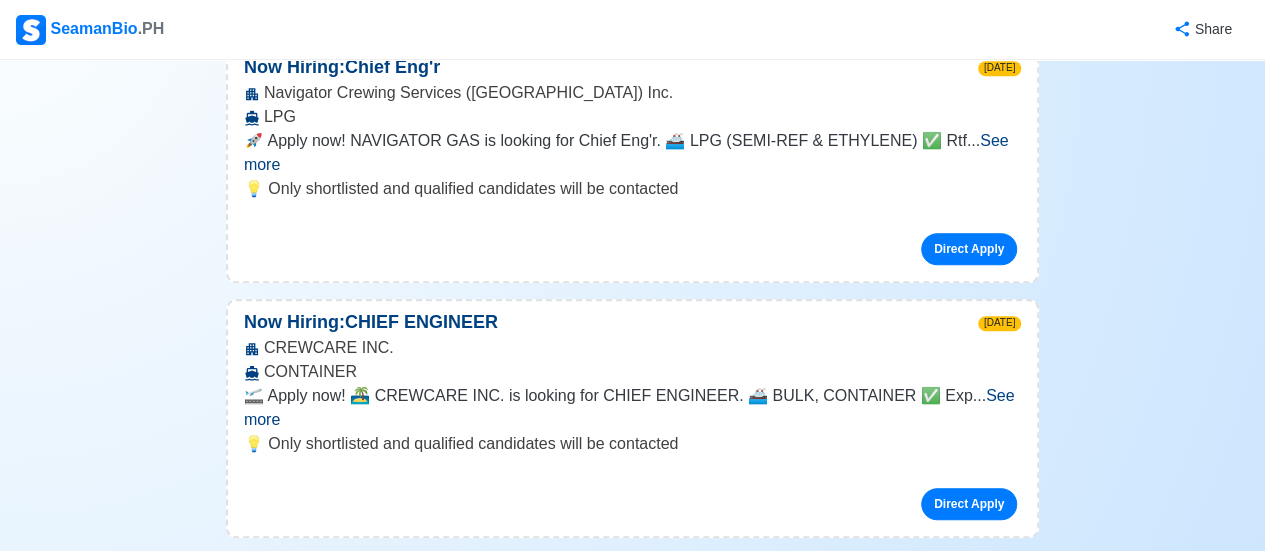 scroll, scrollTop: 7900, scrollLeft: 0, axis: vertical 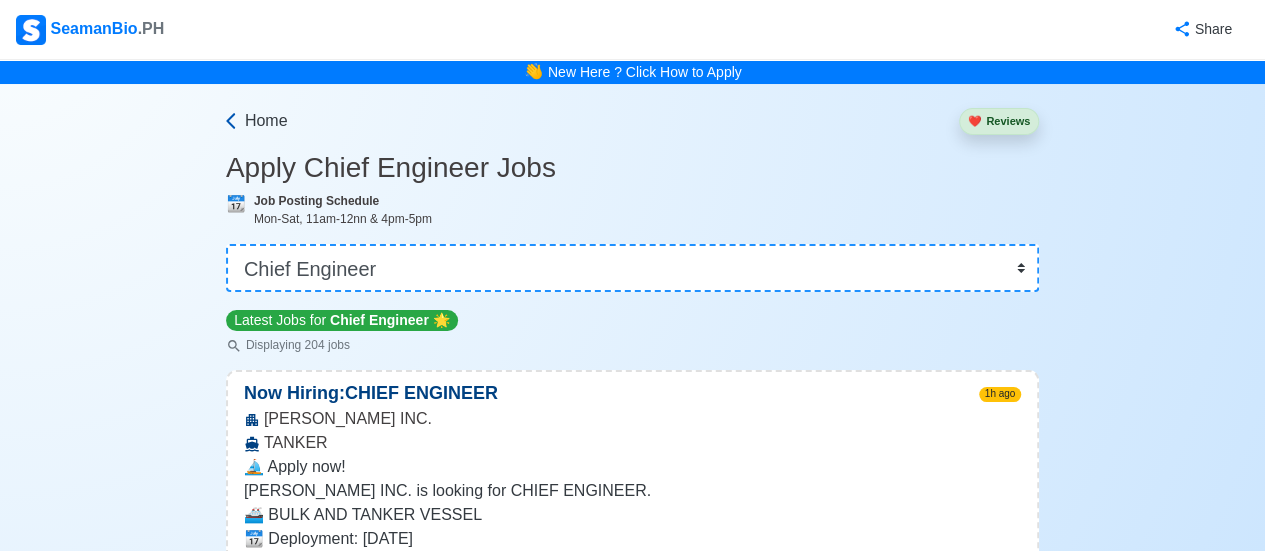 click on "Home" at bounding box center (266, 121) 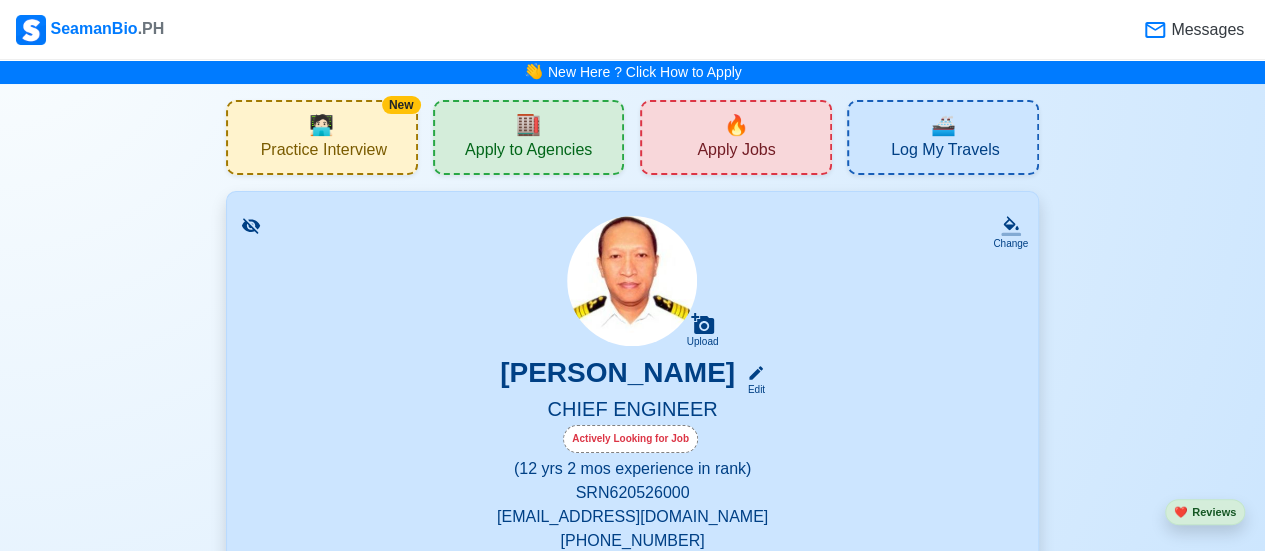 click on "Apply Jobs" at bounding box center (736, 152) 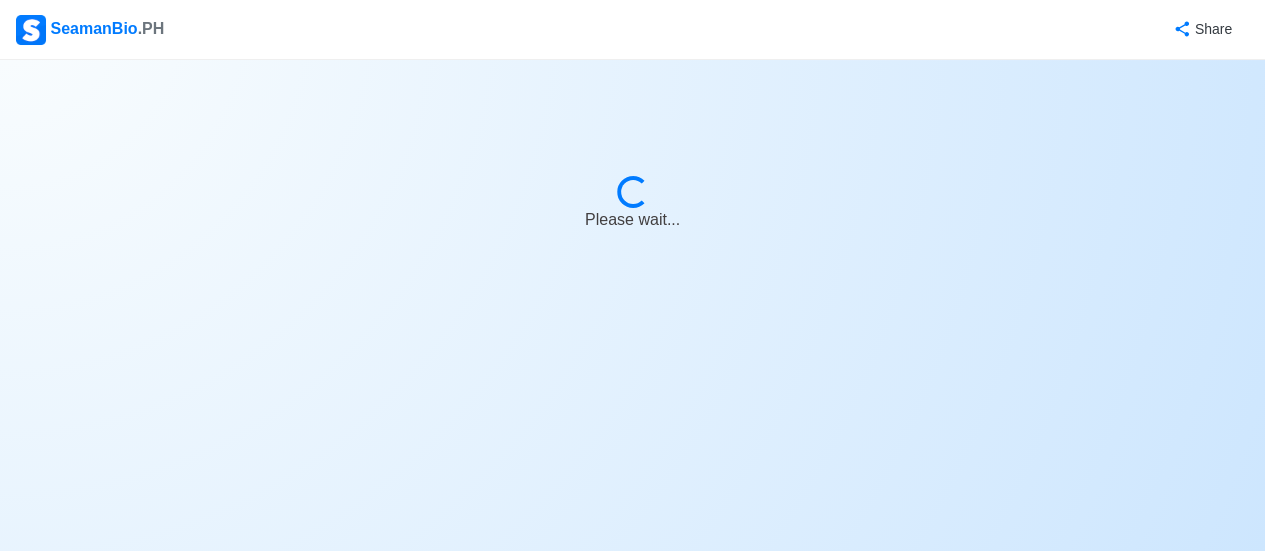 select on "Chief Engineer" 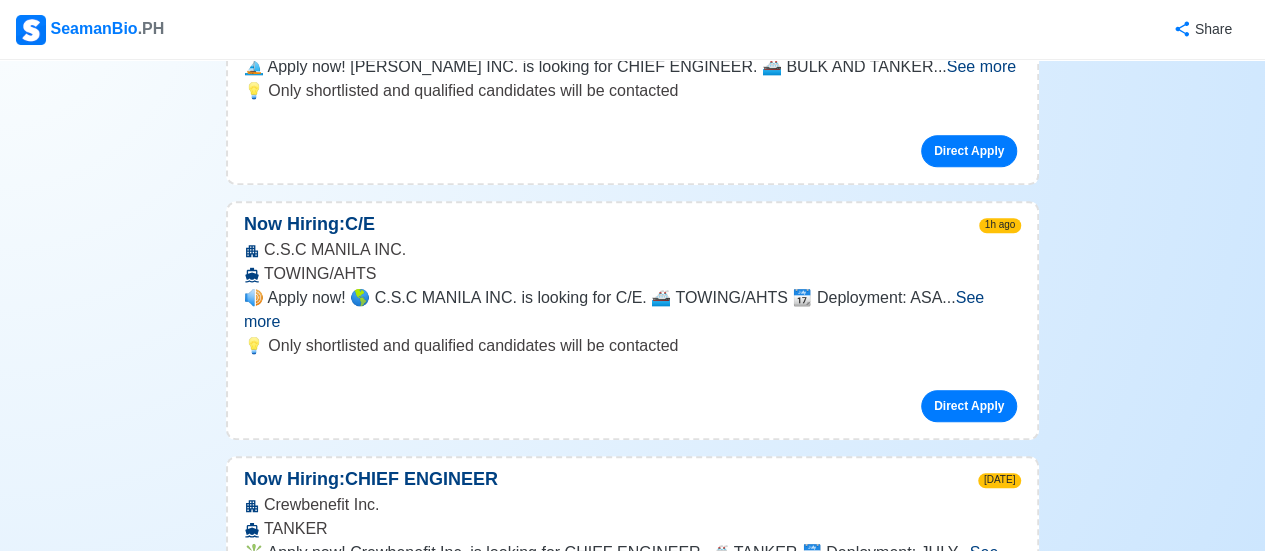 scroll, scrollTop: 0, scrollLeft: 0, axis: both 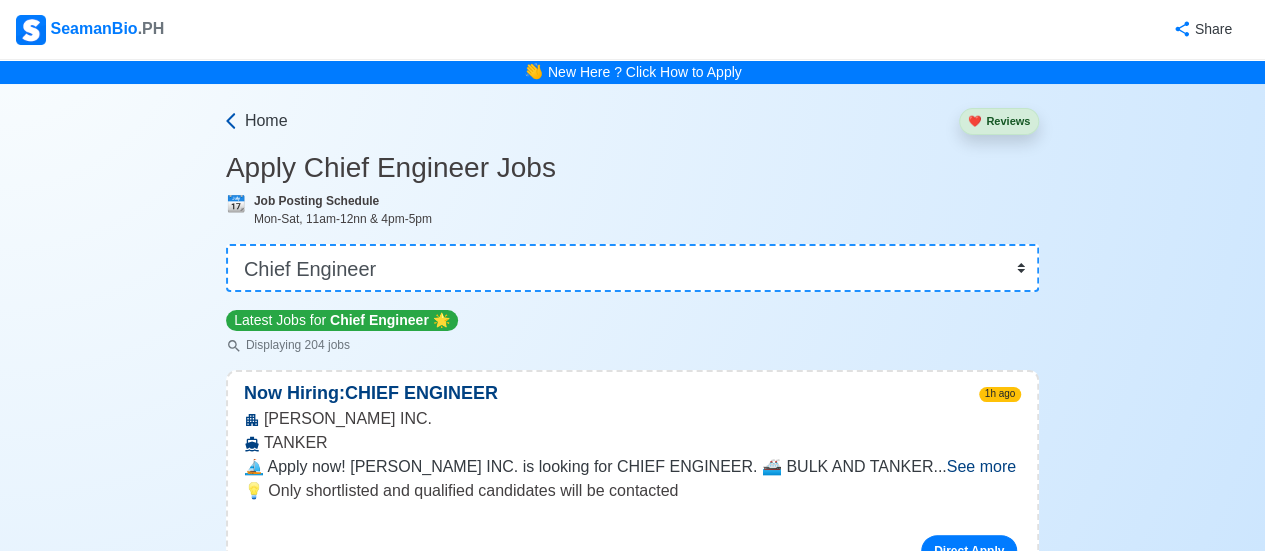 click on "Home" at bounding box center (266, 121) 